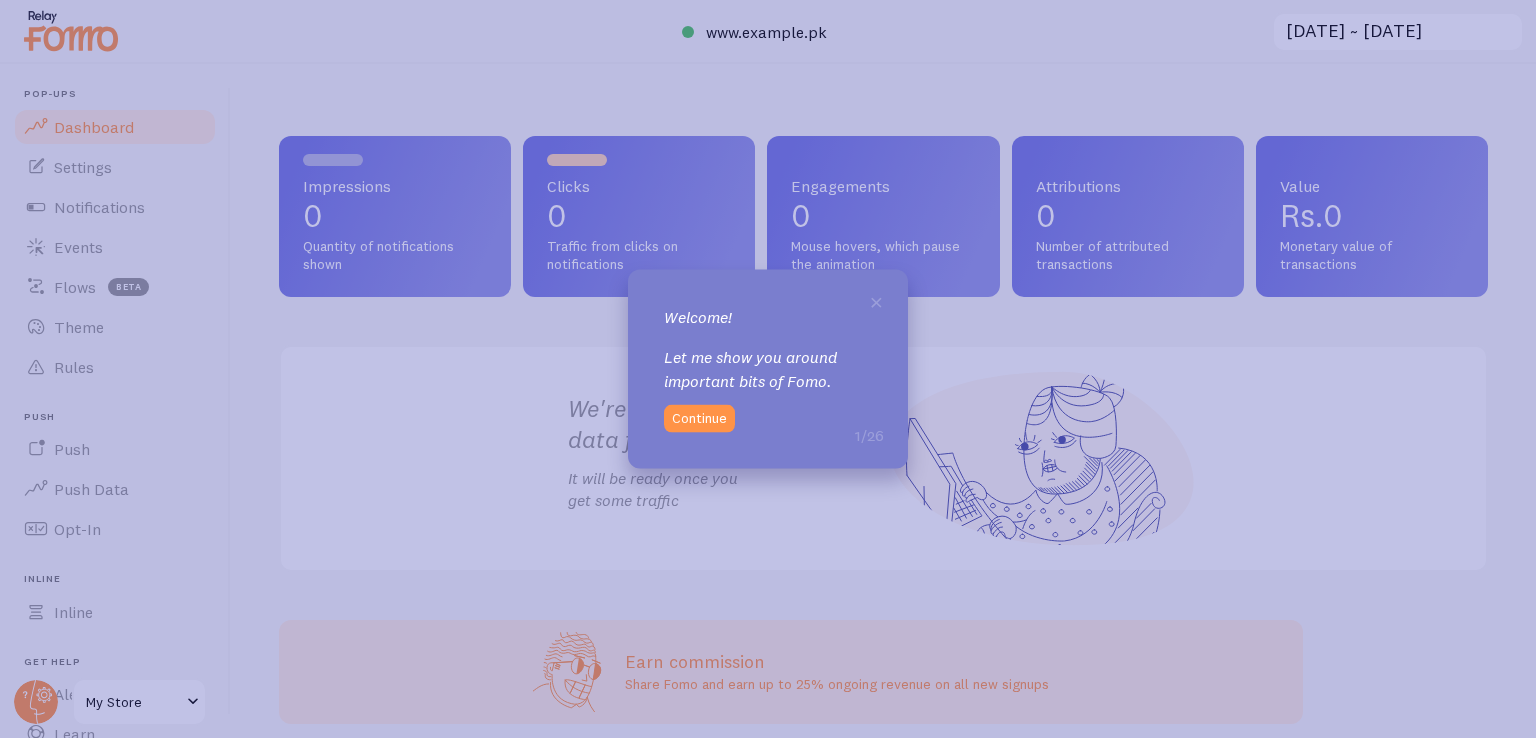 scroll, scrollTop: 0, scrollLeft: 0, axis: both 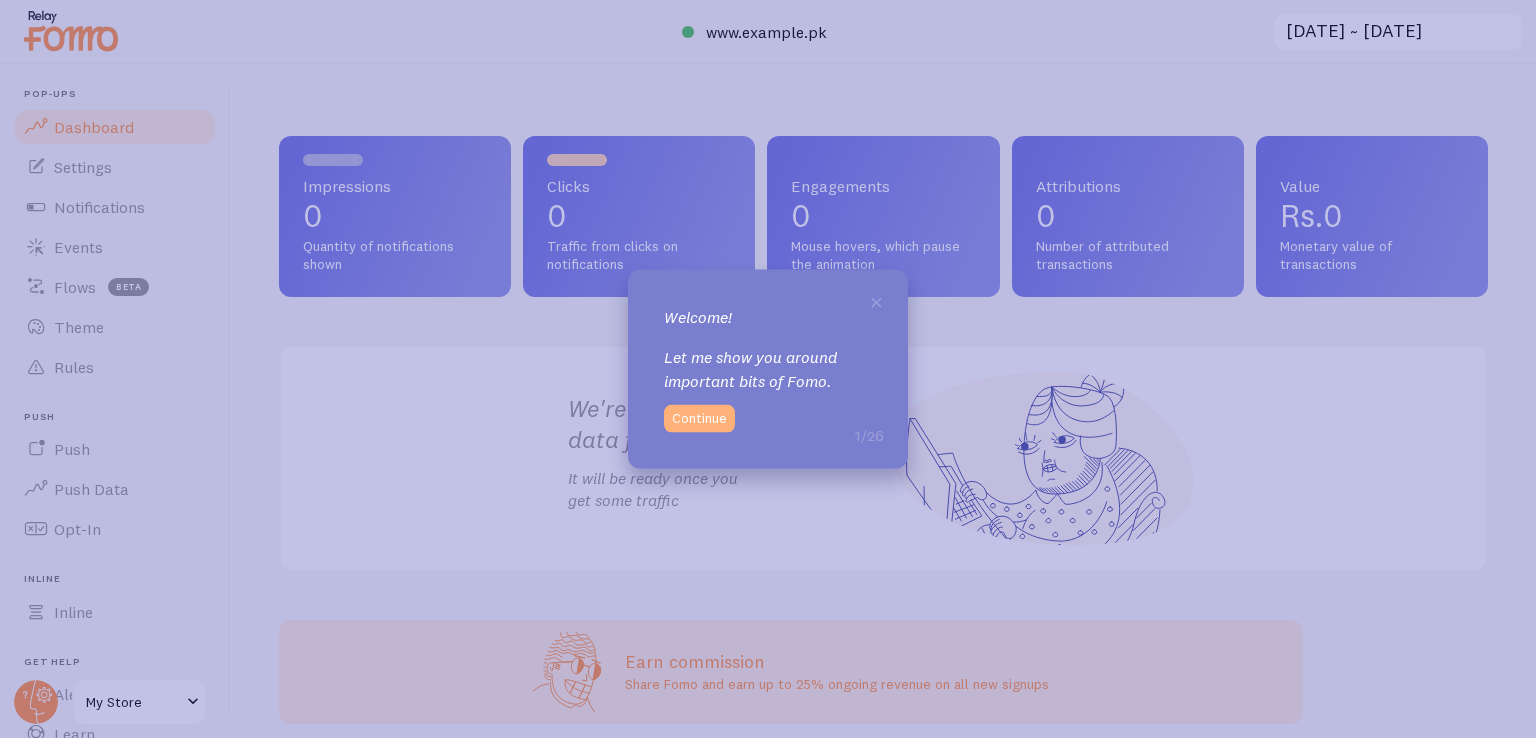 click on "Continue" at bounding box center (699, 418) 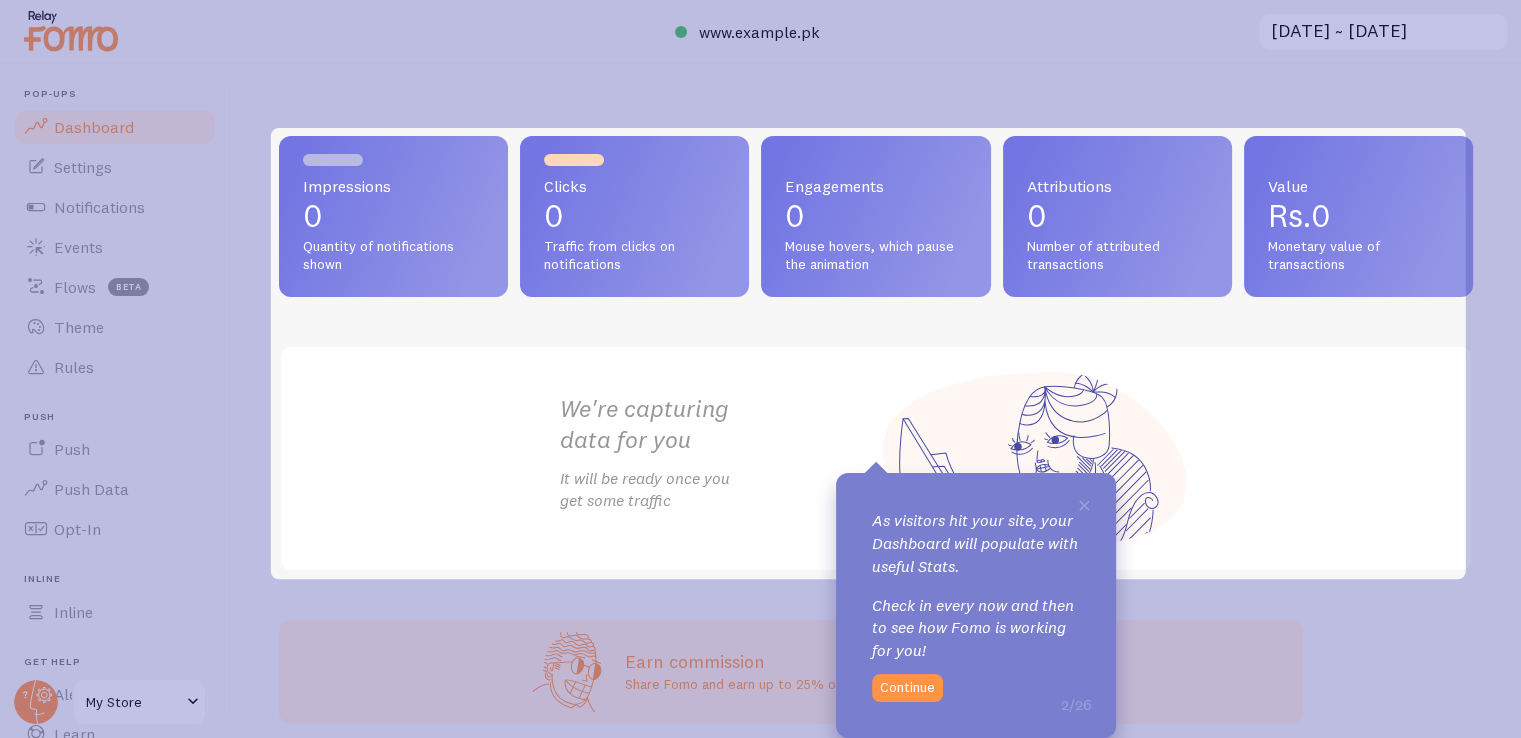scroll, scrollTop: 0, scrollLeft: 0, axis: both 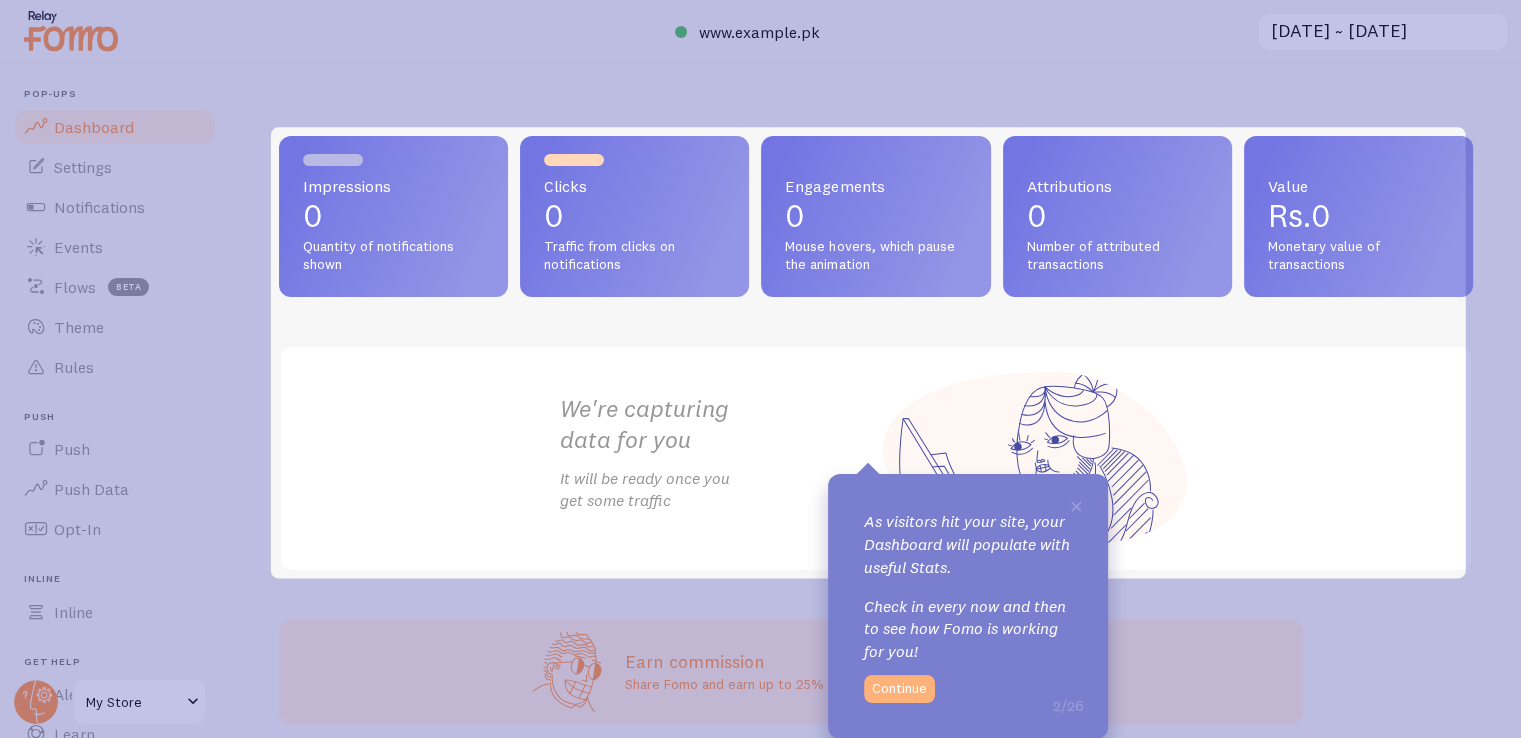 click on "Continue" at bounding box center (899, 689) 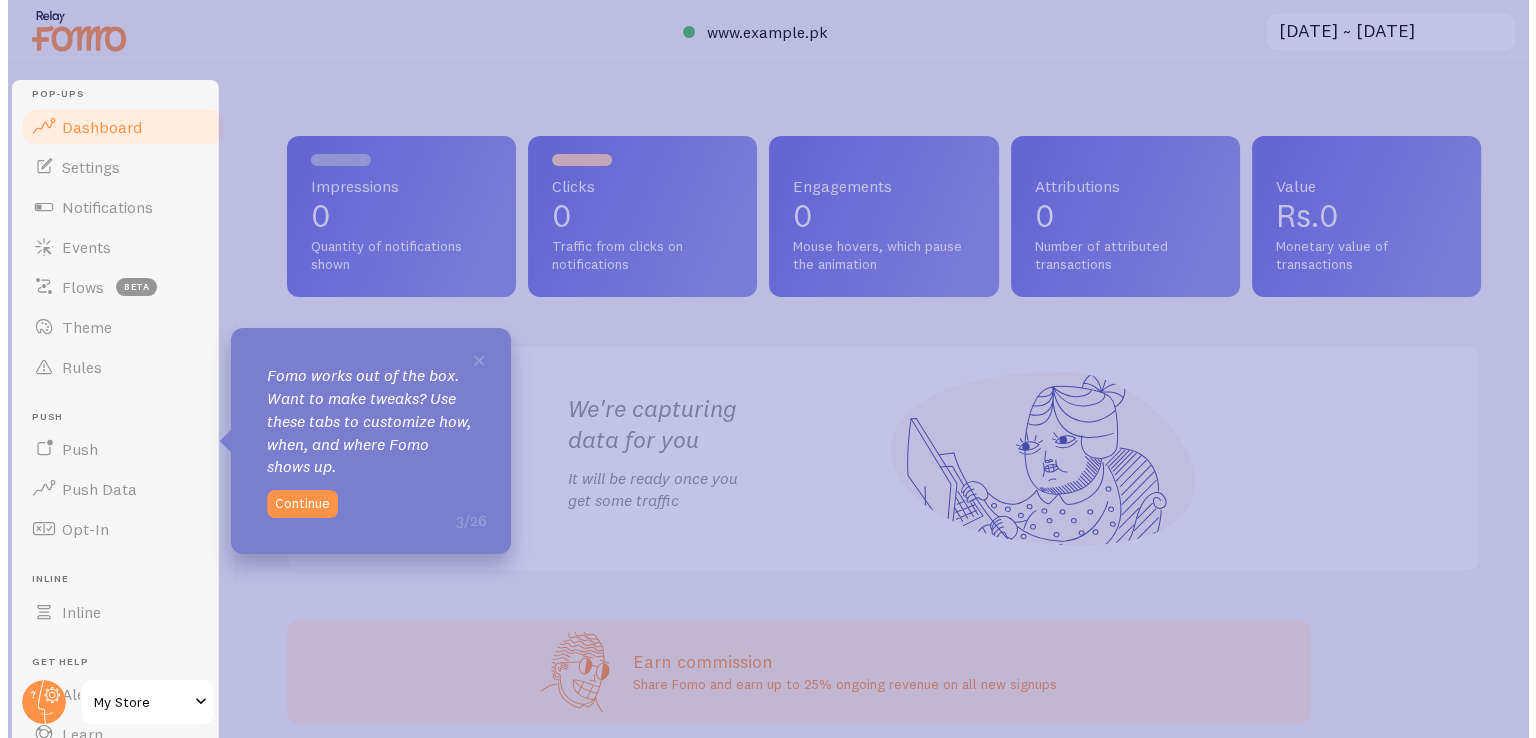 scroll, scrollTop: 0, scrollLeft: 0, axis: both 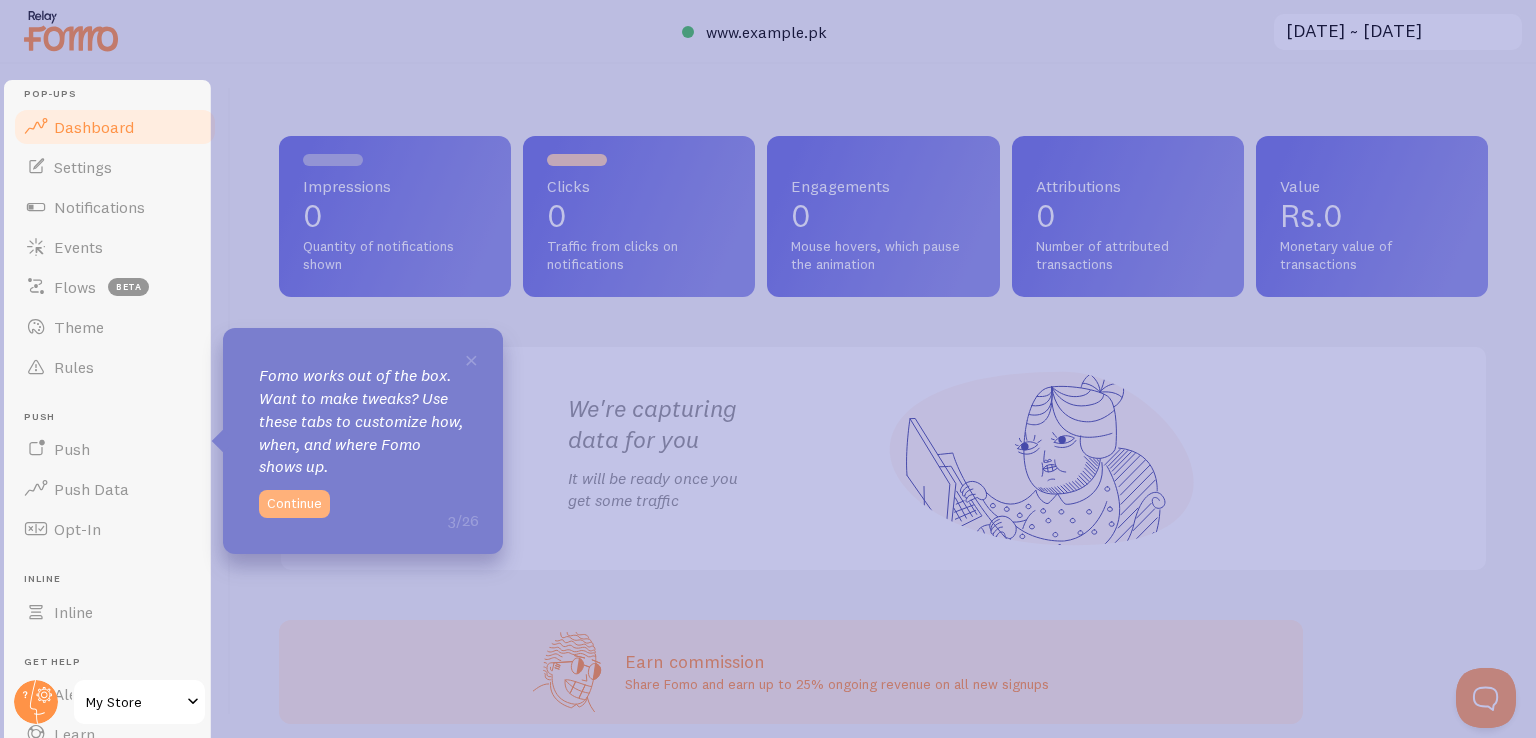 click on "Continue" at bounding box center (294, 504) 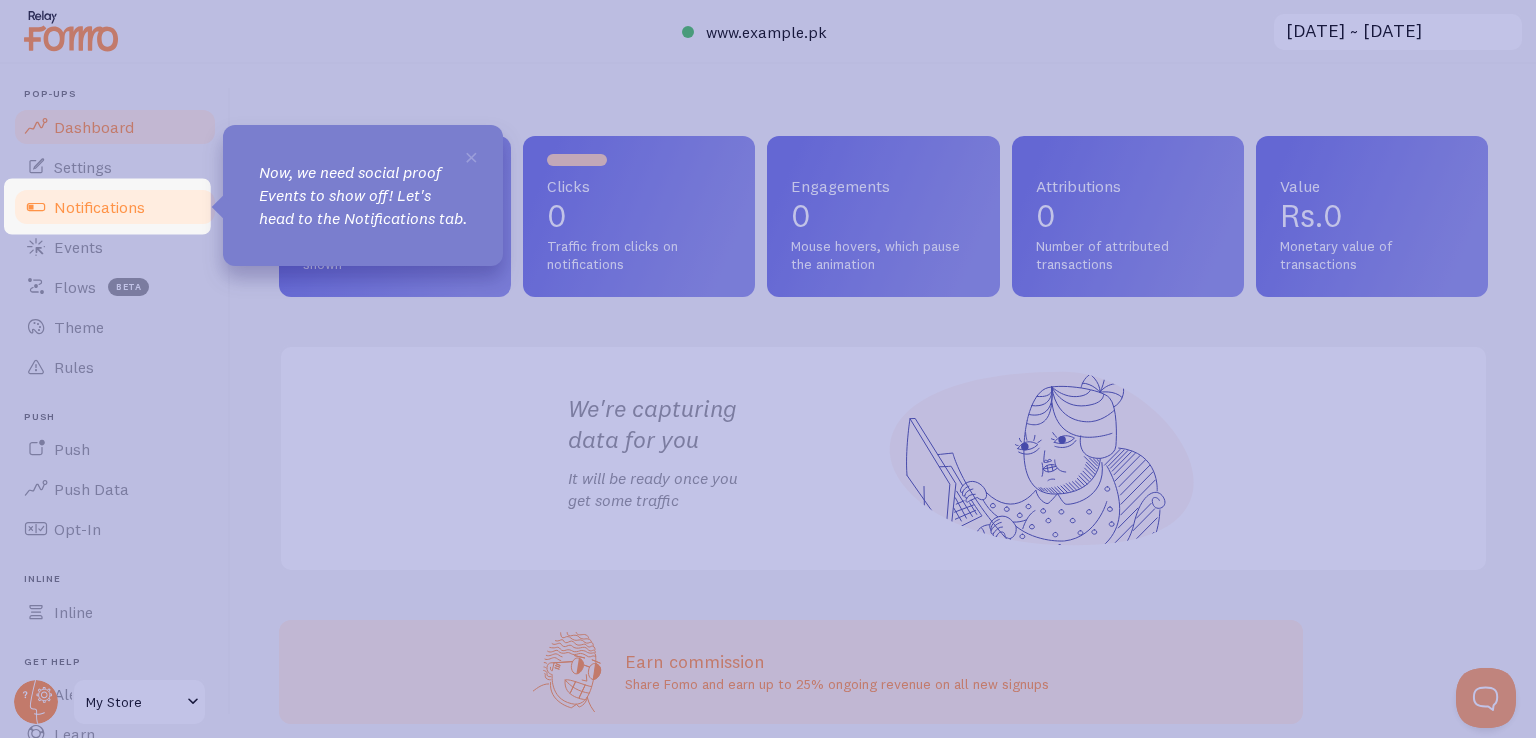 click on "Notifications" at bounding box center (99, 207) 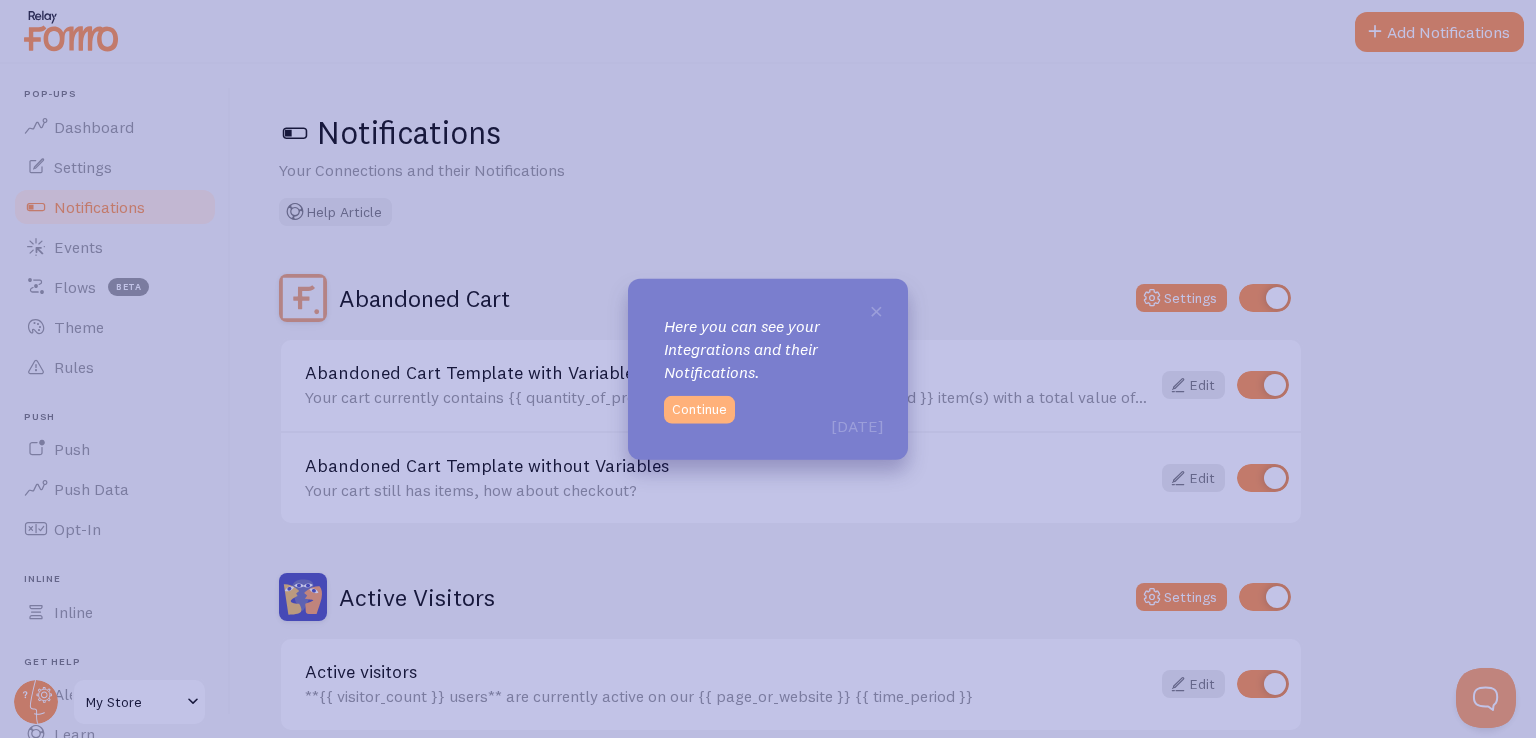 click on "Continue" at bounding box center [699, 409] 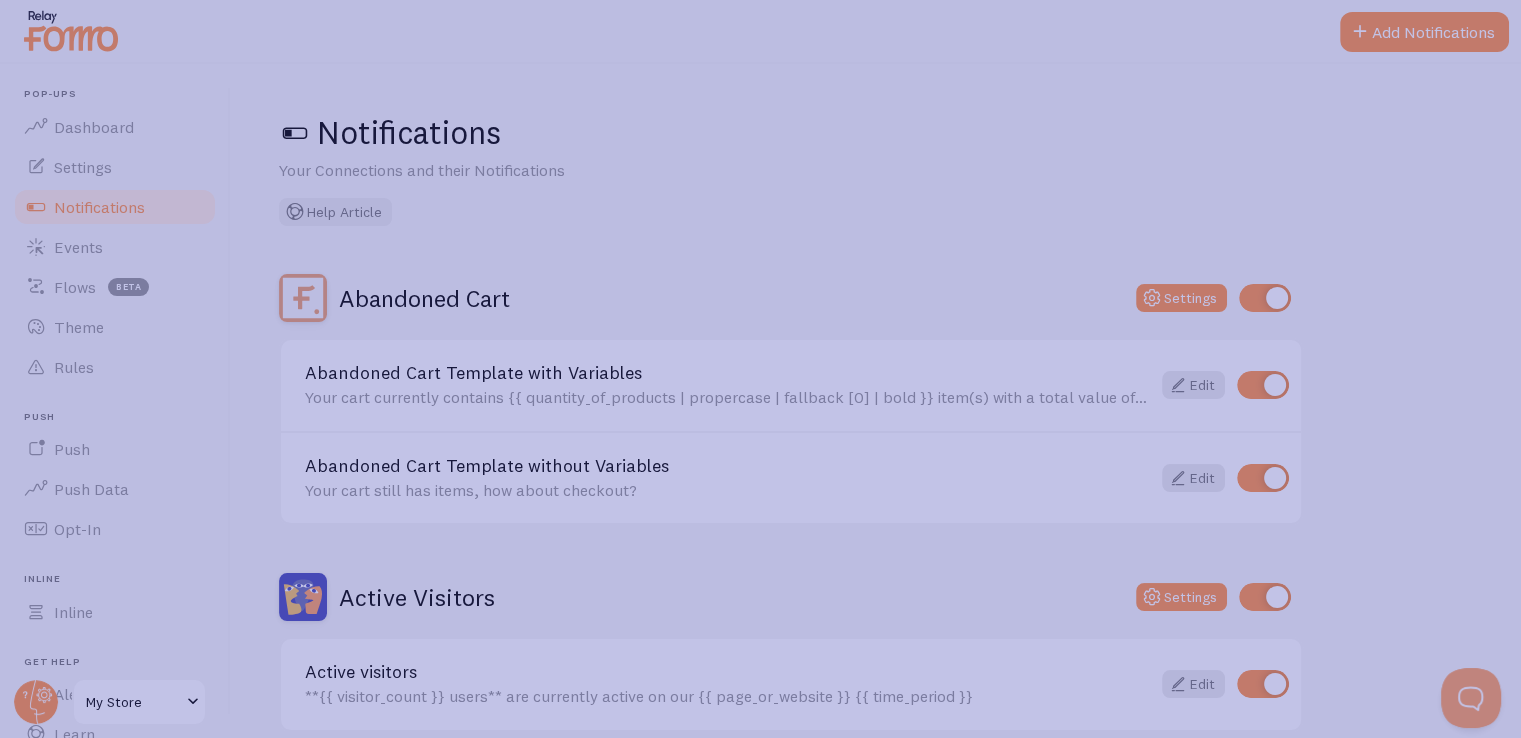 click 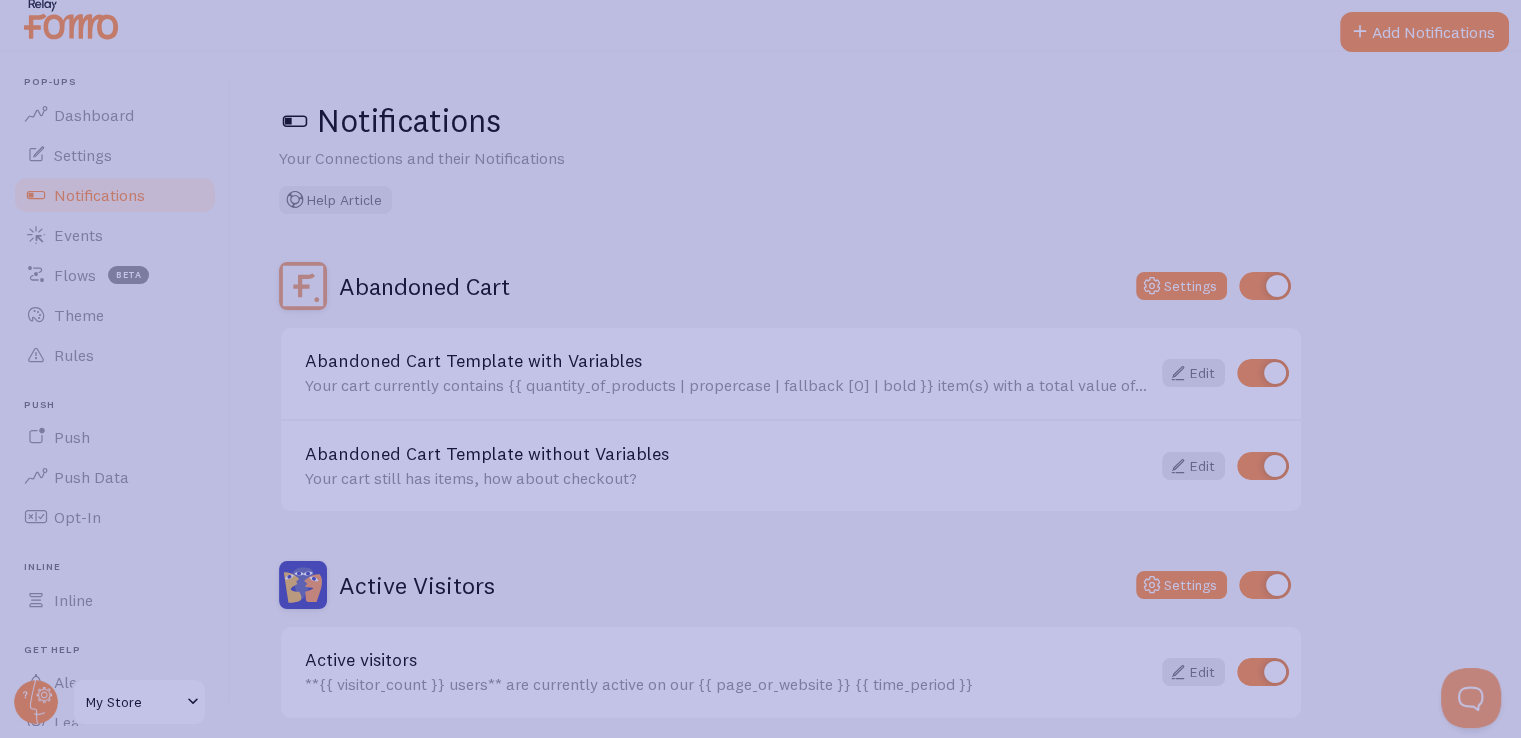 scroll, scrollTop: 34, scrollLeft: 0, axis: vertical 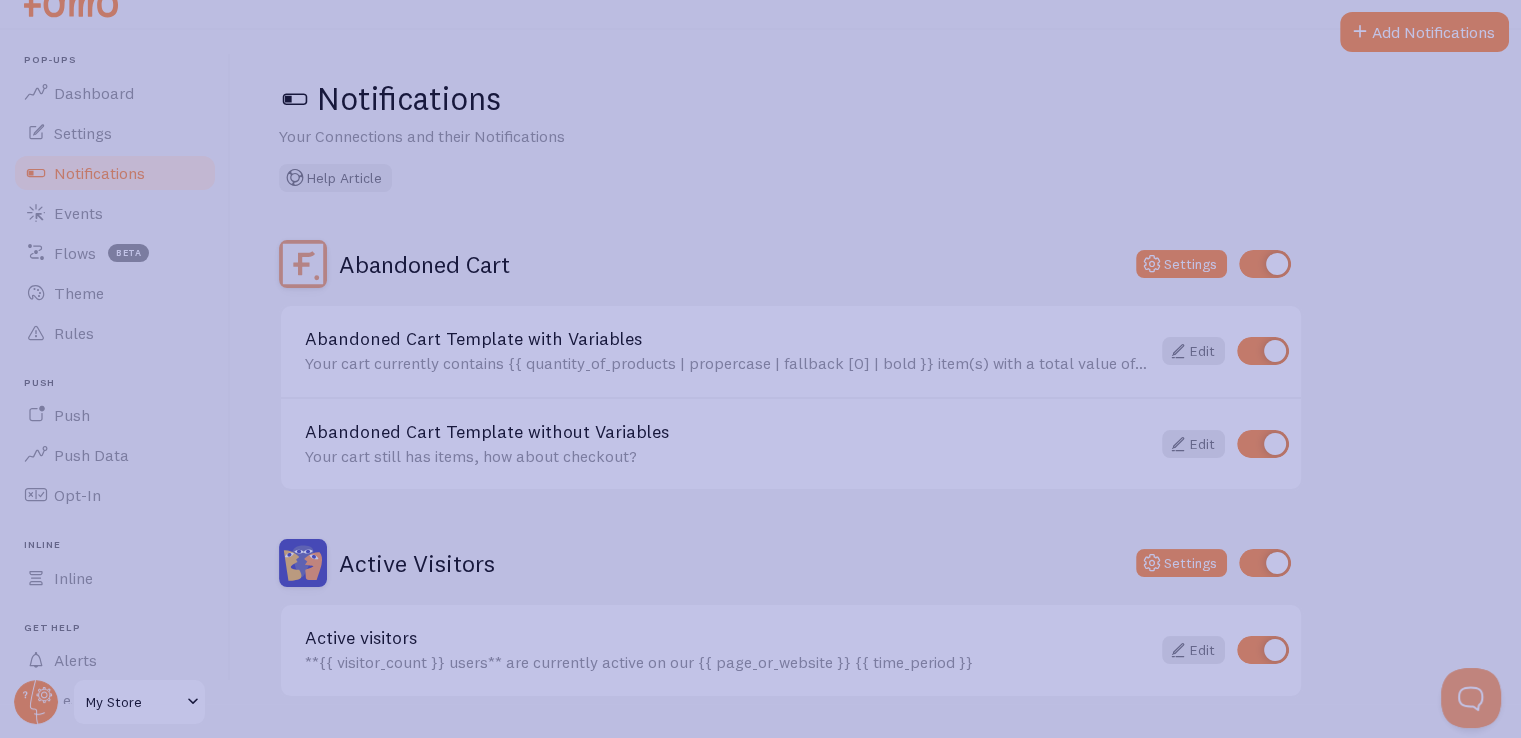 click 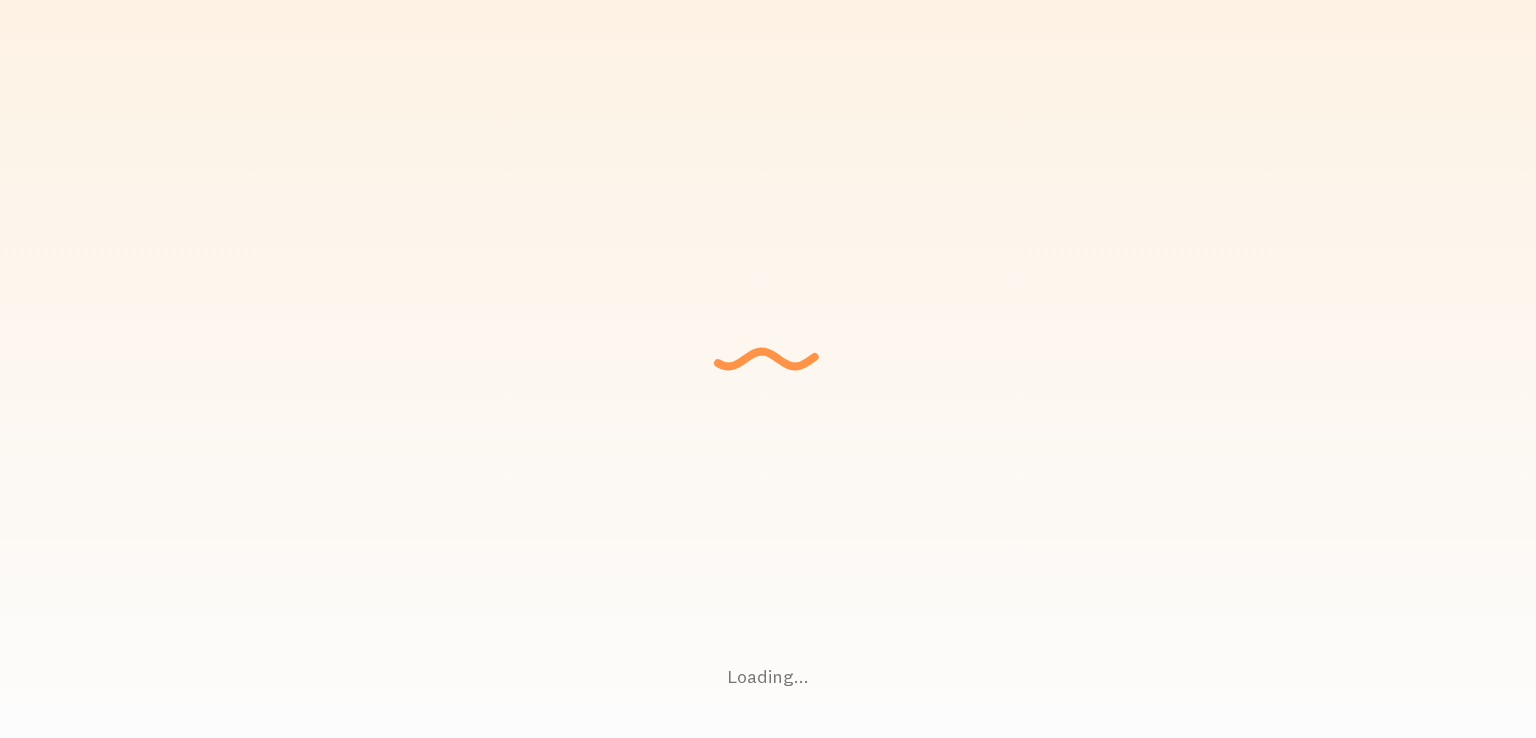 scroll, scrollTop: 0, scrollLeft: 0, axis: both 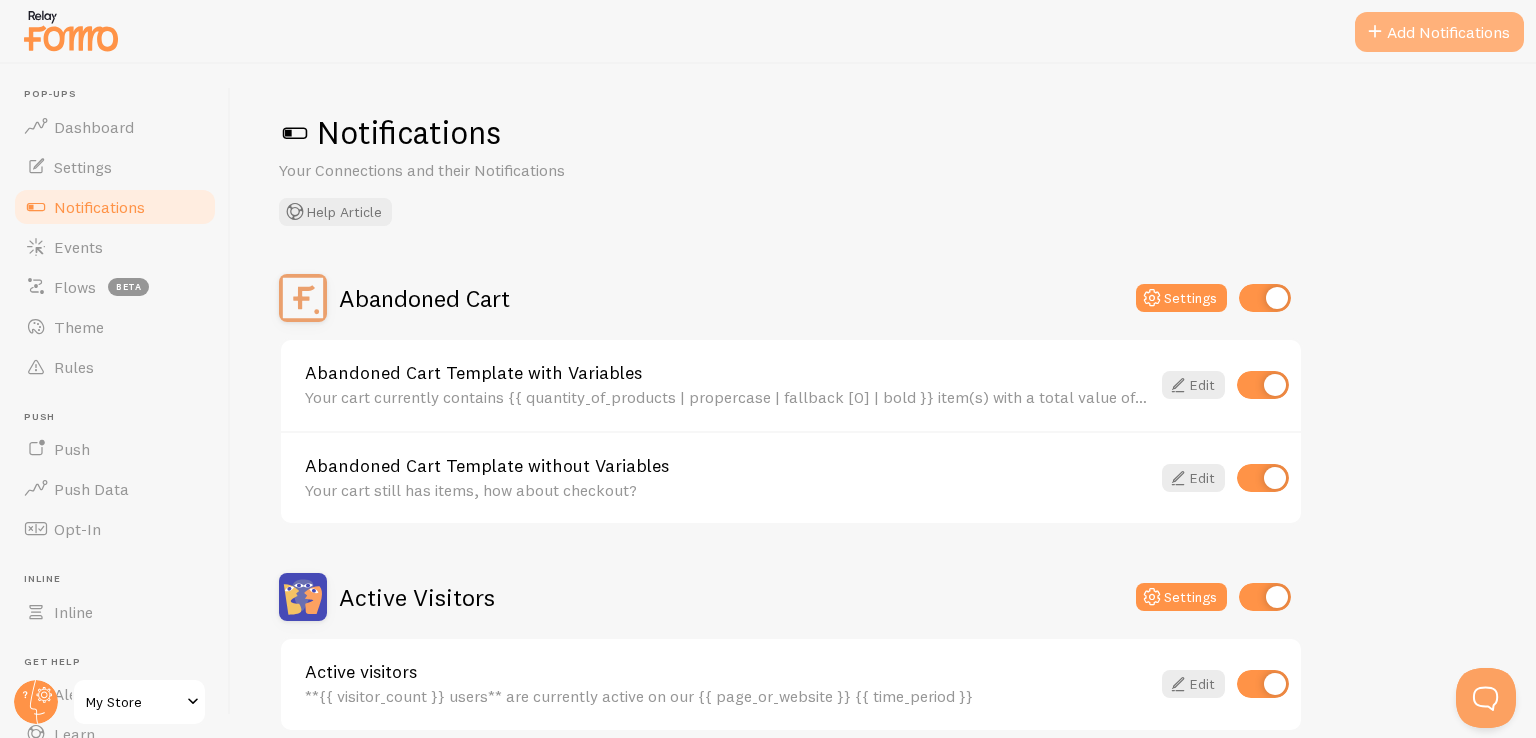 click on "Add Notifications" at bounding box center (1439, 32) 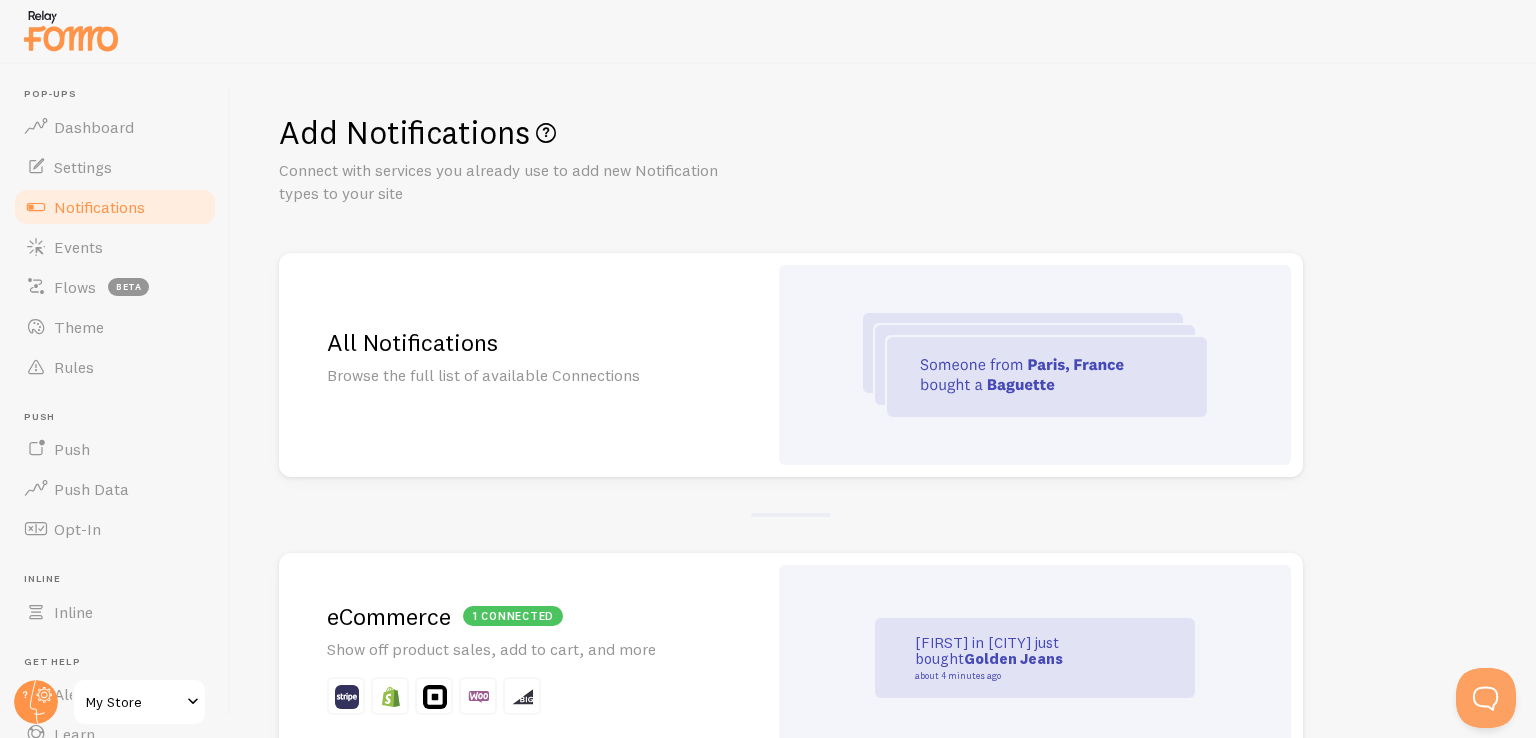 click on "Browse the full list of available Connections" at bounding box center [523, 375] 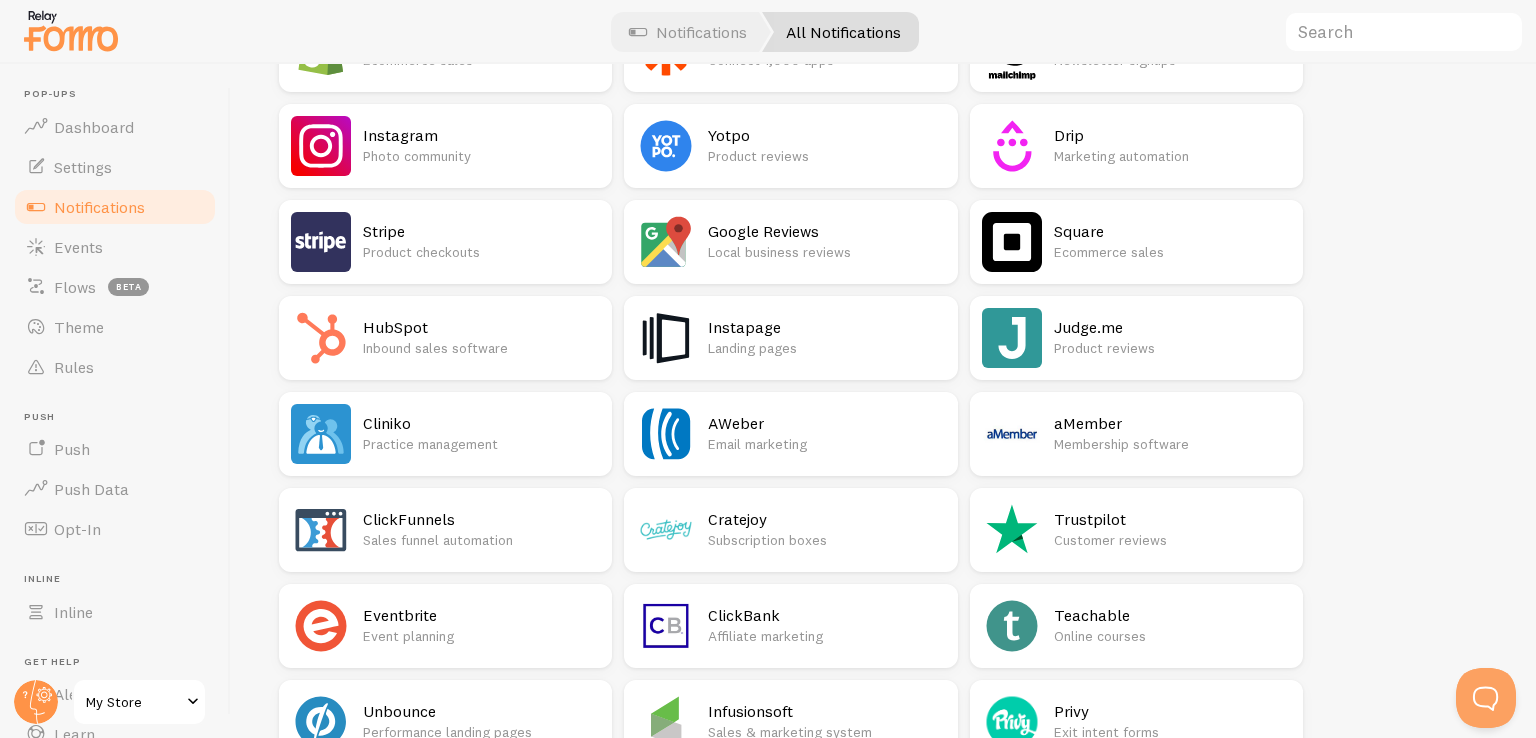 drag, startPoint x: 1535, startPoint y: 169, endPoint x: 1535, endPoint y: 274, distance: 105 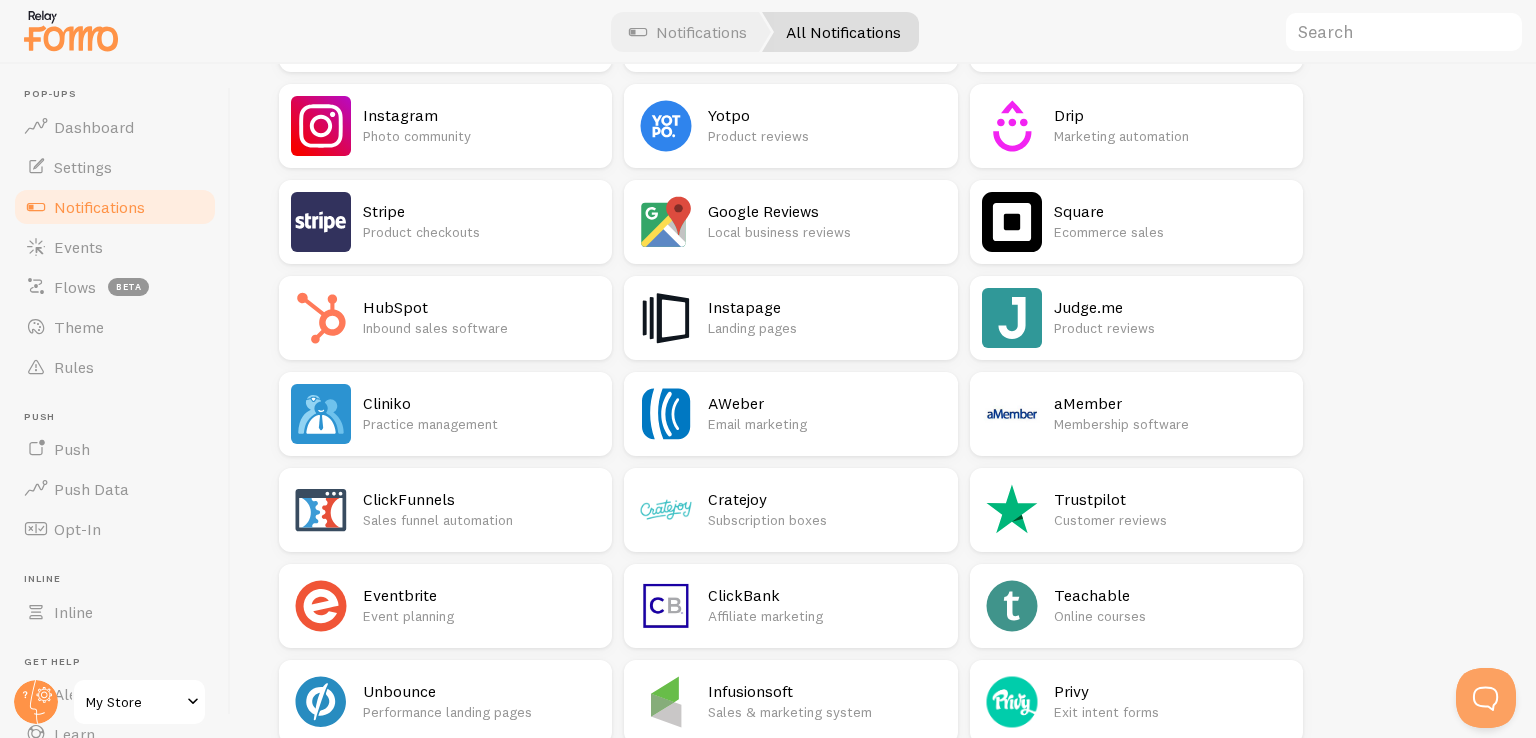 click on "Fomo       Active Visitors   Live pageview counter       Someone is viewing   Expose live users       Instant   Web form + action capture       Custom Roundups   Aggregate popular events       Page Stream   Aggregate notifications       Announcement   Static notifications       Abandoned Cart   Abandoned cart   Partner apps       Shopify   Ecommerce sales       Zapier   Connect 1,000 apps       Mailchimp   Newsletter signups       Instagram   Photo community       Yotpo   Product reviews       Drip   Marketing automation       Stripe   Product checkouts       Google Reviews   Local business reviews       Square   Ecommerce sales       HubSpot   Inbound sales software       Instapage   Landing pages       Judge.me   Product reviews       Cliniko   Practice management       AWeber   Email marketing       aMember   Membership software       ClickFunnels   Sales funnel automation       Cratejoy   Subscription boxes       Trustpilot   Customer reviews       Eventbrite   Event planning       ClickBank" at bounding box center [883, 1442] 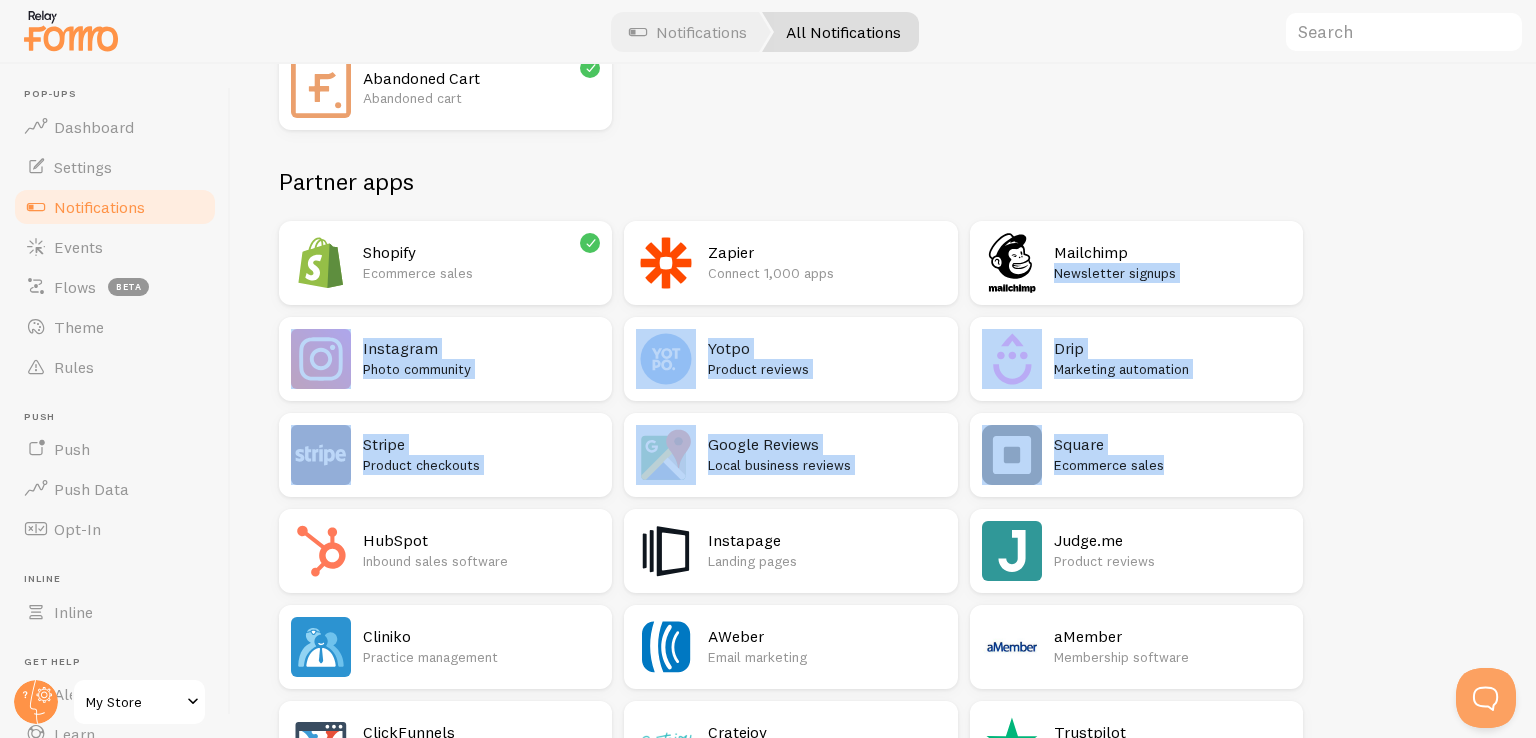 scroll, scrollTop: 386, scrollLeft: 0, axis: vertical 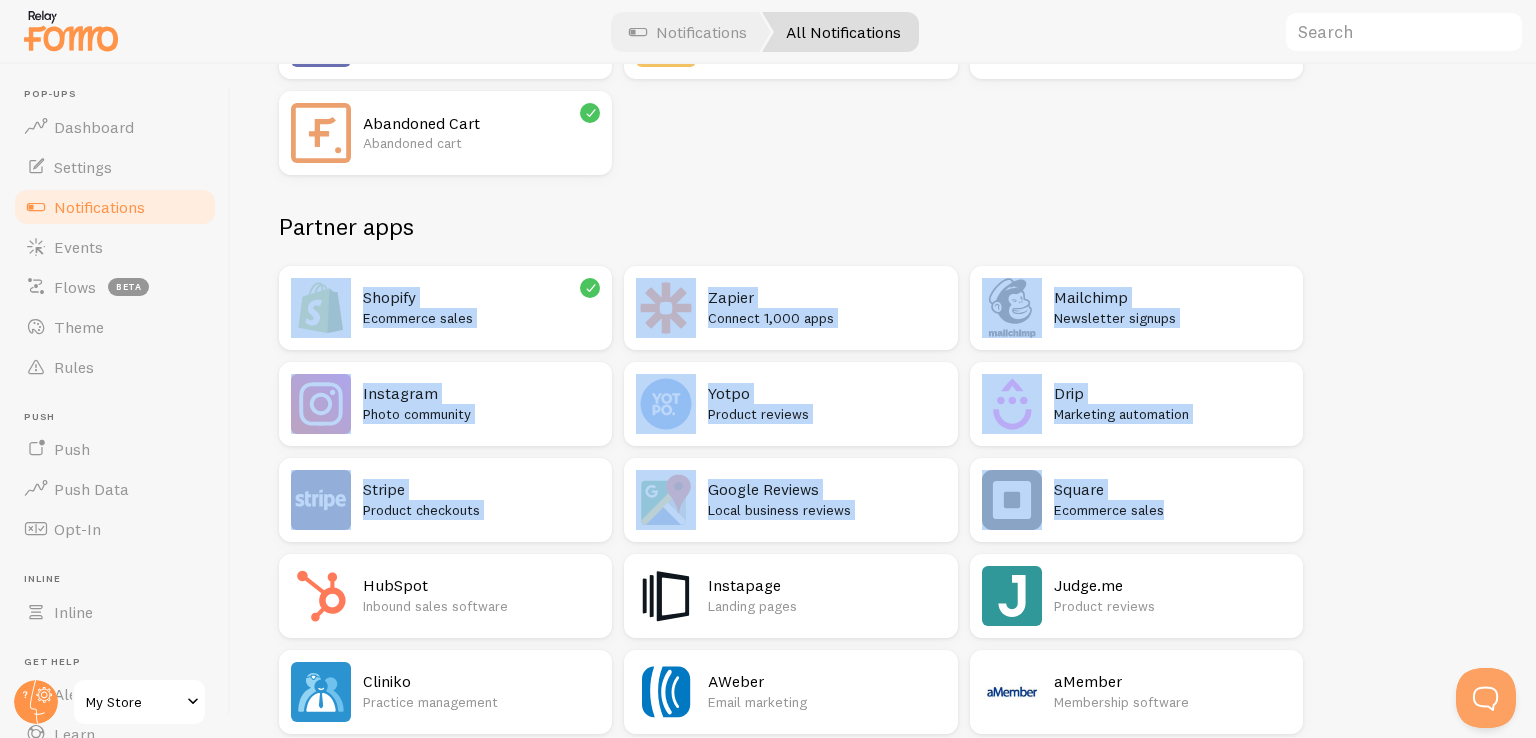 drag, startPoint x: 1535, startPoint y: 281, endPoint x: 1527, endPoint y: 237, distance: 44.72136 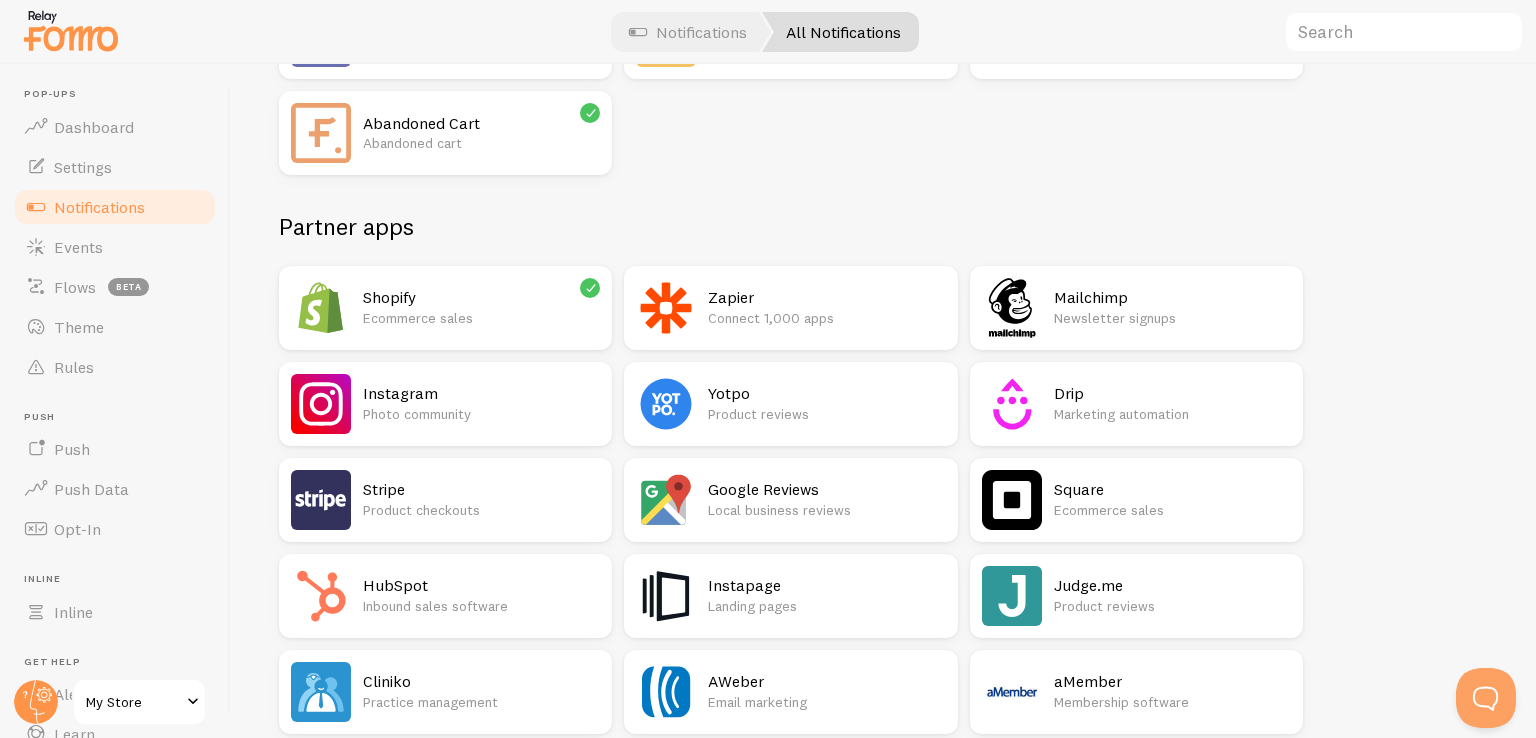 click on "Instagram" at bounding box center [481, 393] 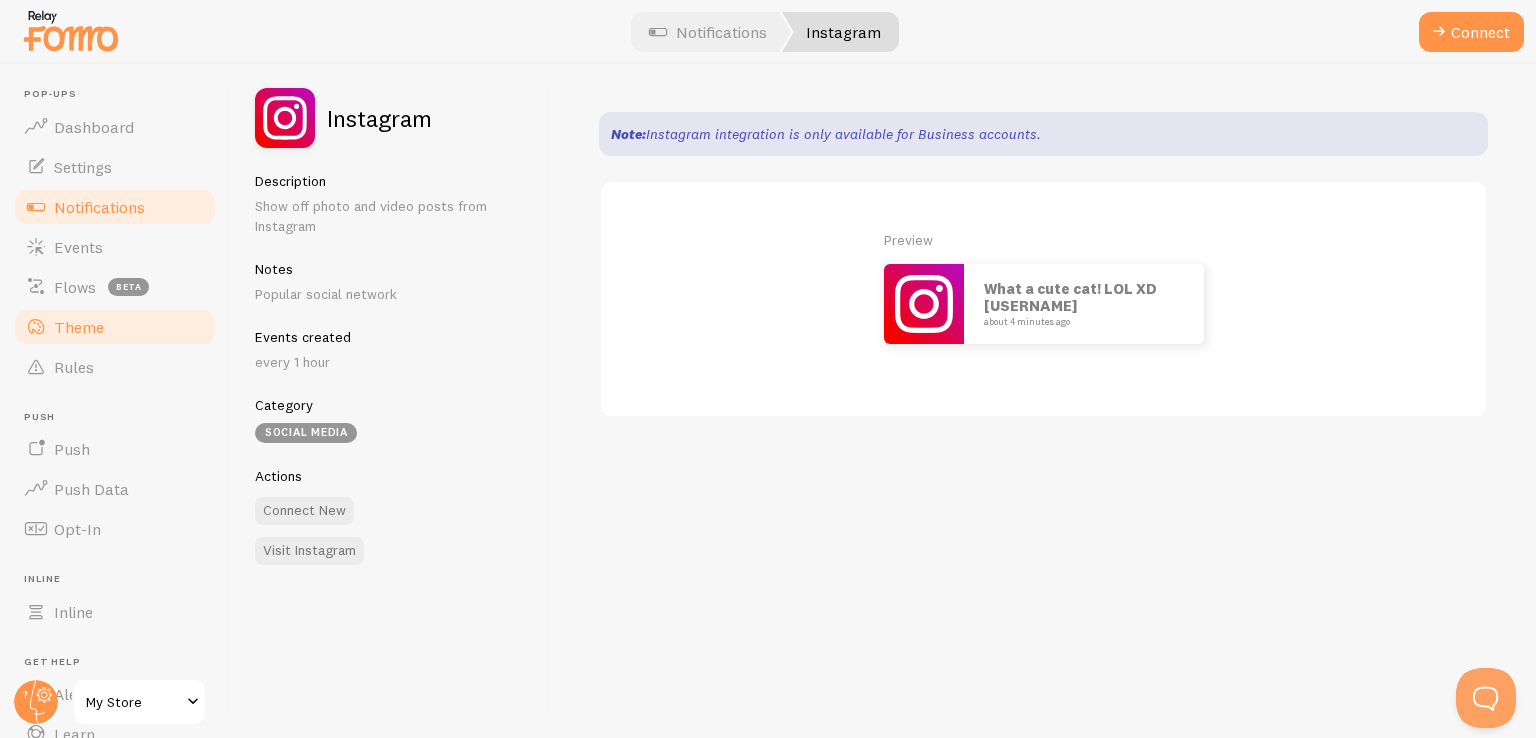 click on "Theme" at bounding box center [79, 327] 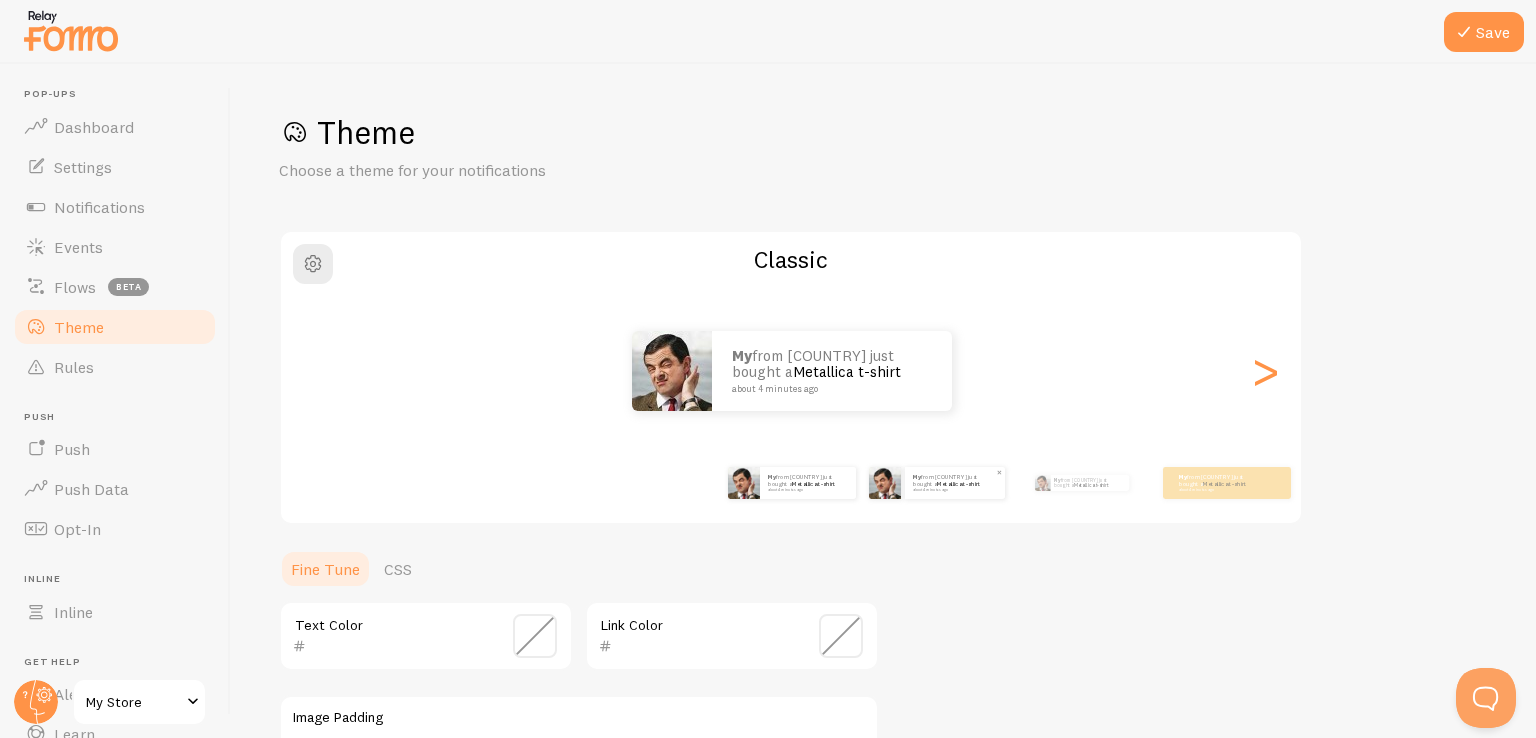 click on "My  from Pakistan just bought a  Metallica t-shirt   about 4 minutes ago" at bounding box center (955, 483) 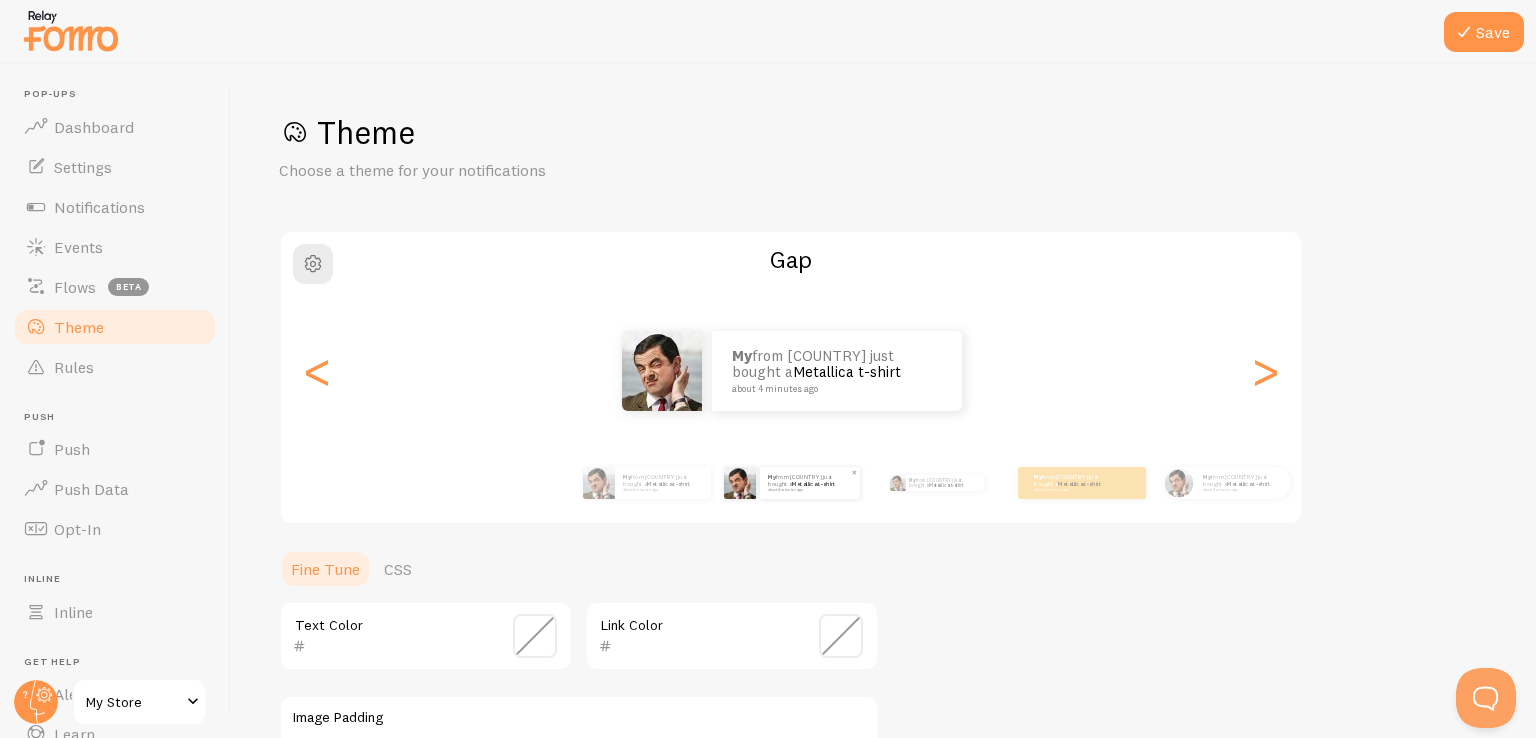 click on "My  from Pakistan just bought a  Metallica t-shirt   about 4 minutes ago" at bounding box center [810, 483] 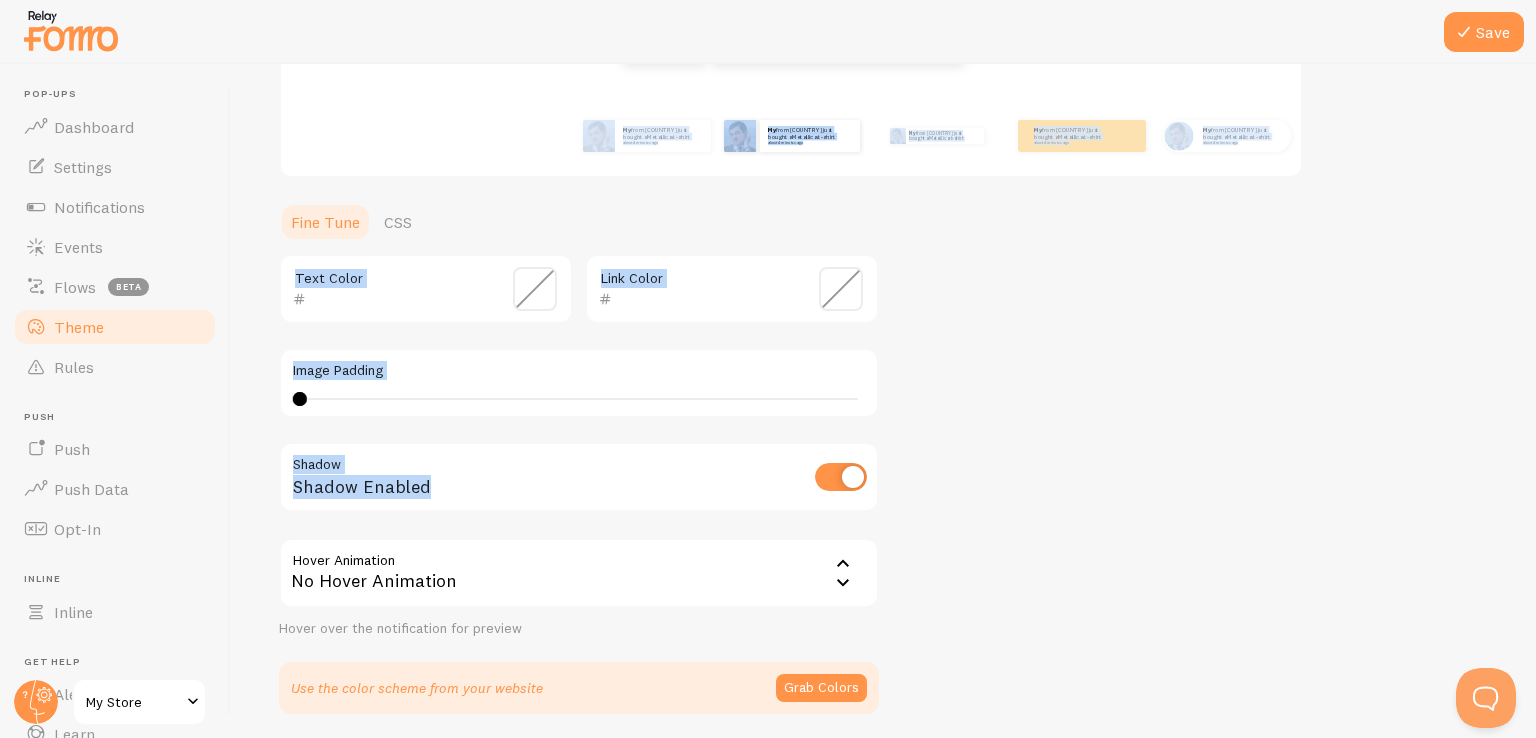 scroll, scrollTop: 0, scrollLeft: 0, axis: both 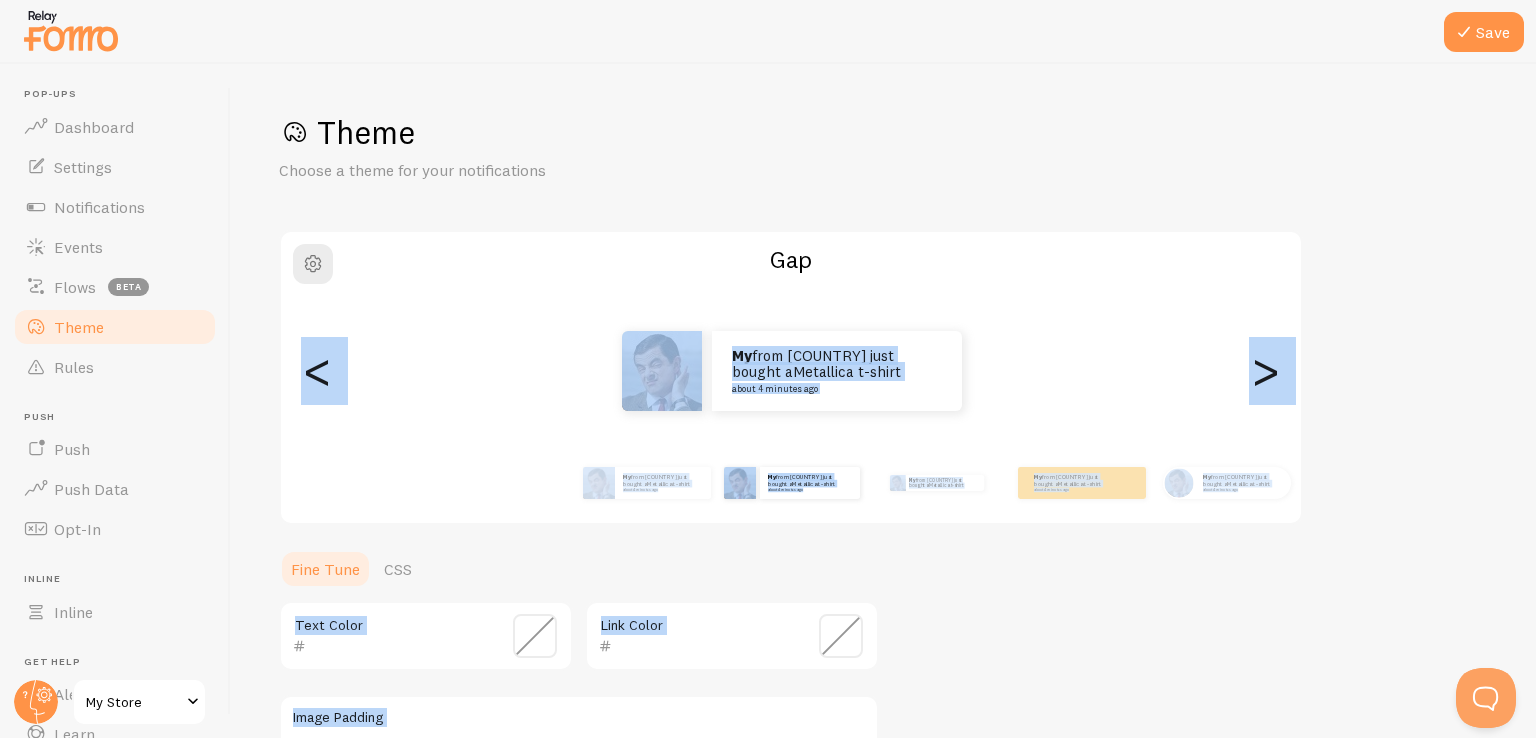 drag, startPoint x: 1535, startPoint y: 281, endPoint x: 1505, endPoint y: 192, distance: 93.92018 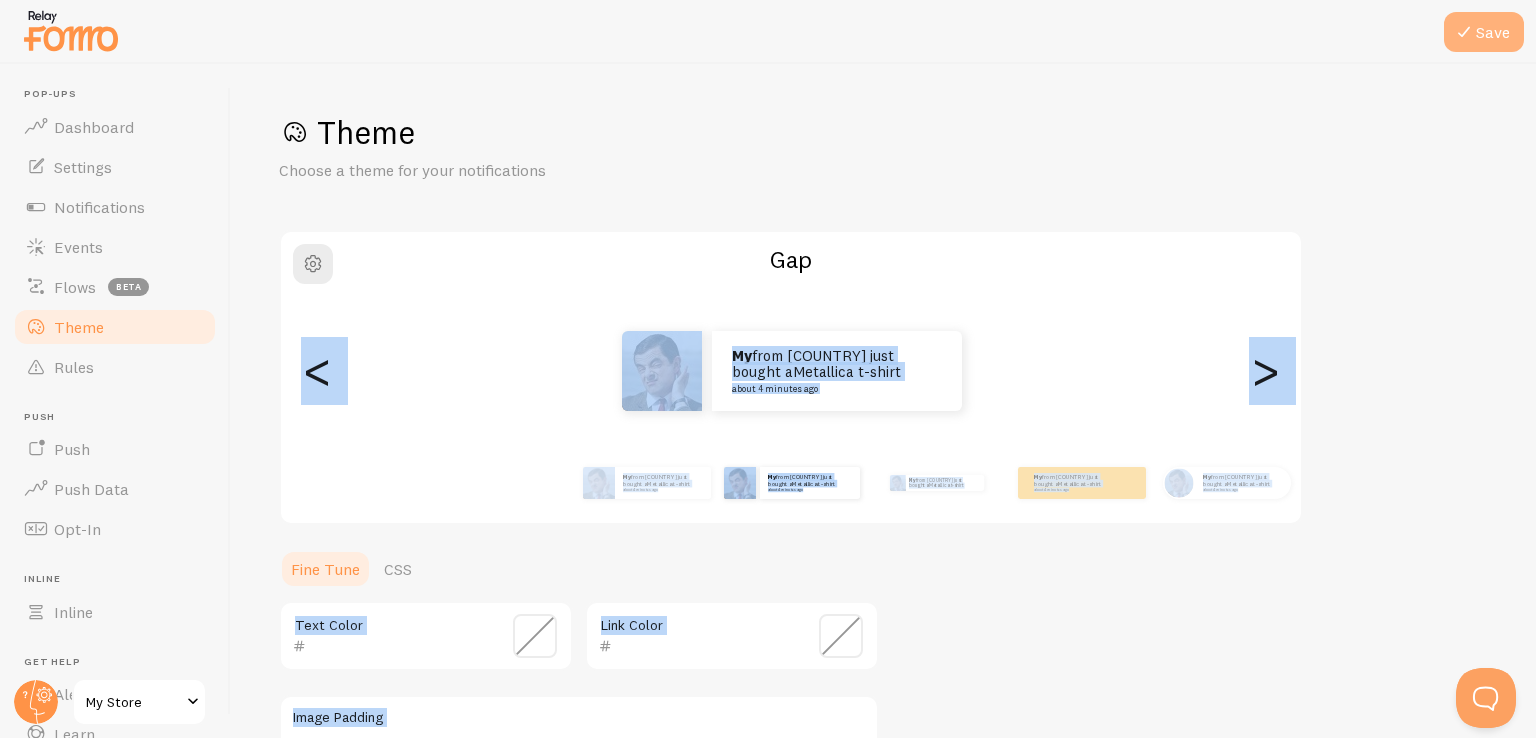 click on "Save" at bounding box center (1484, 32) 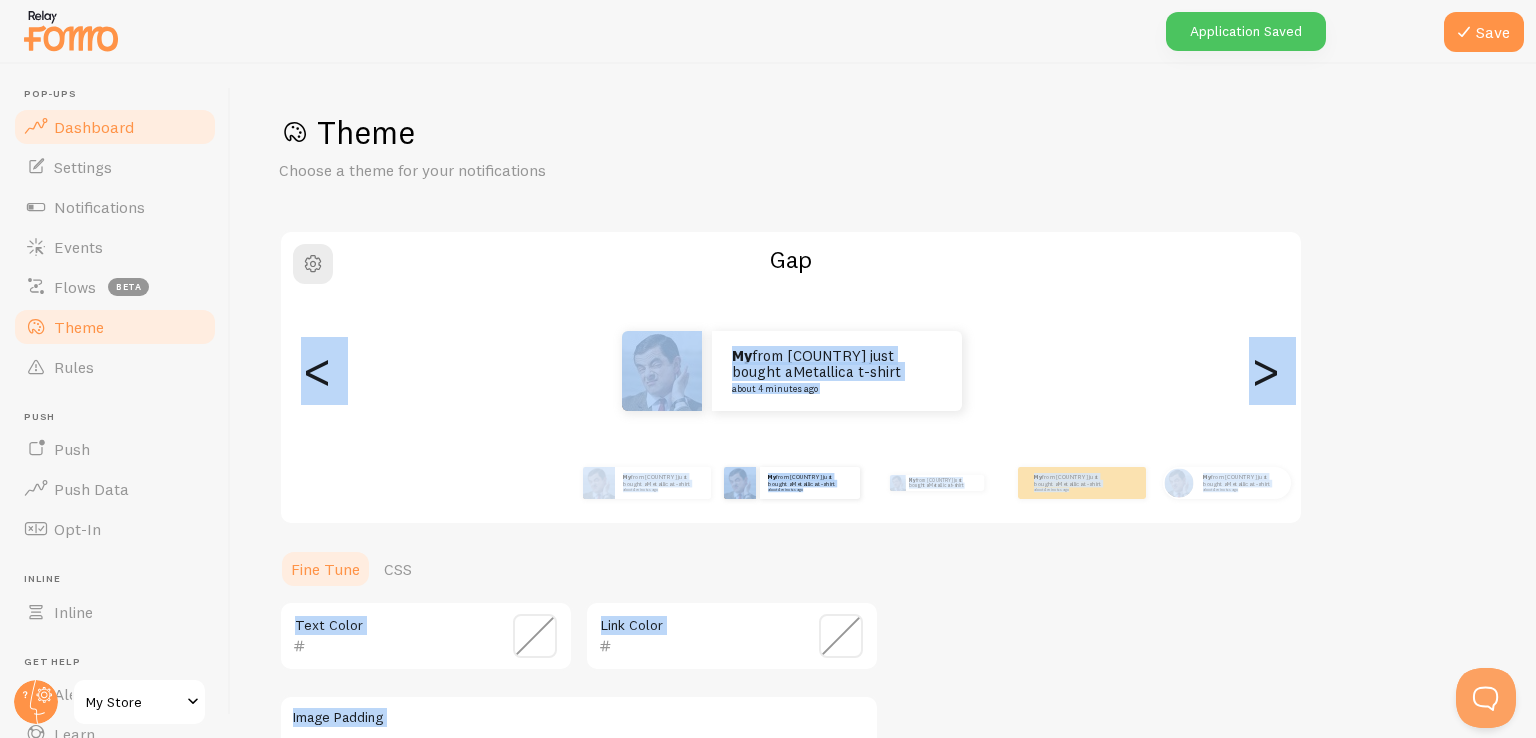 click on "Dashboard" at bounding box center (94, 127) 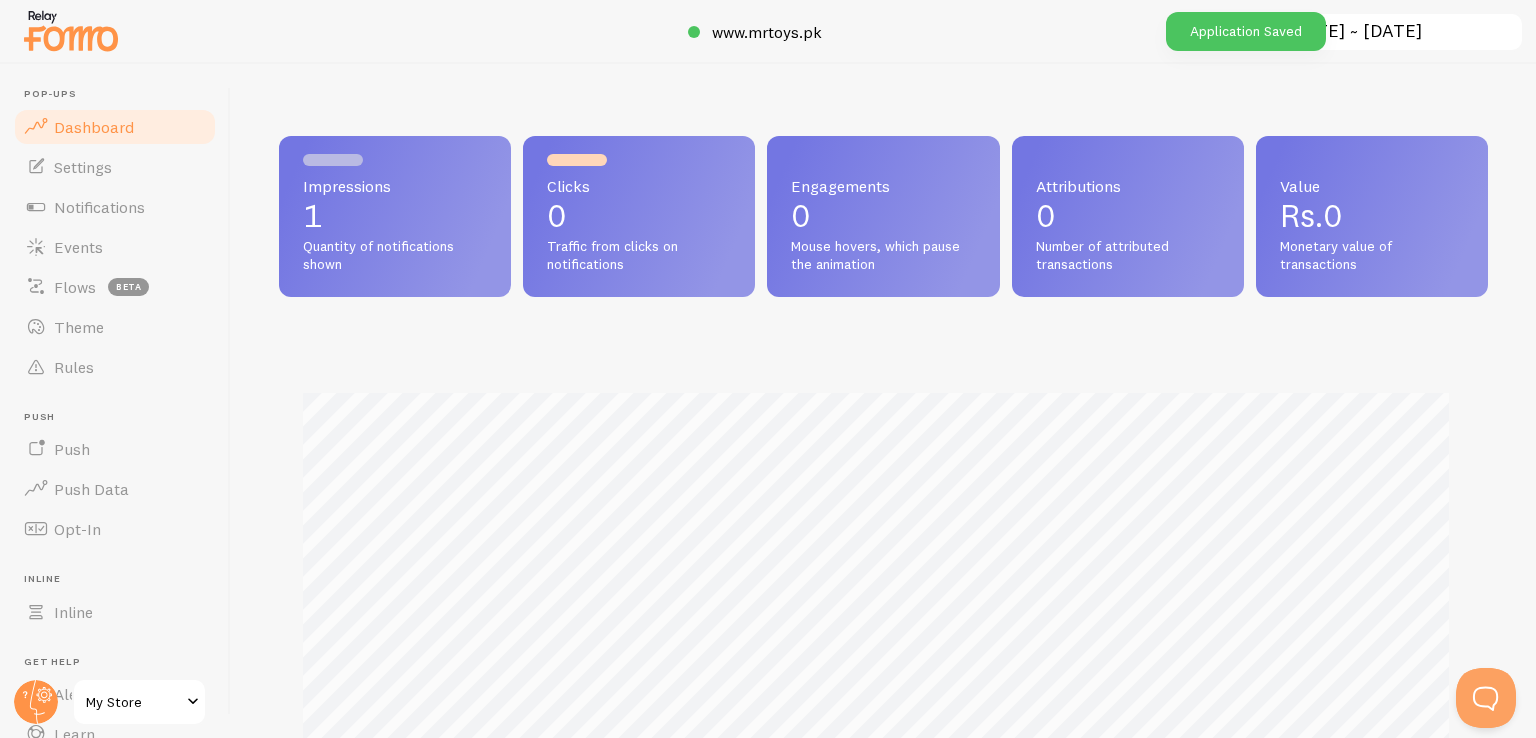 scroll, scrollTop: 999474, scrollLeft: 998805, axis: both 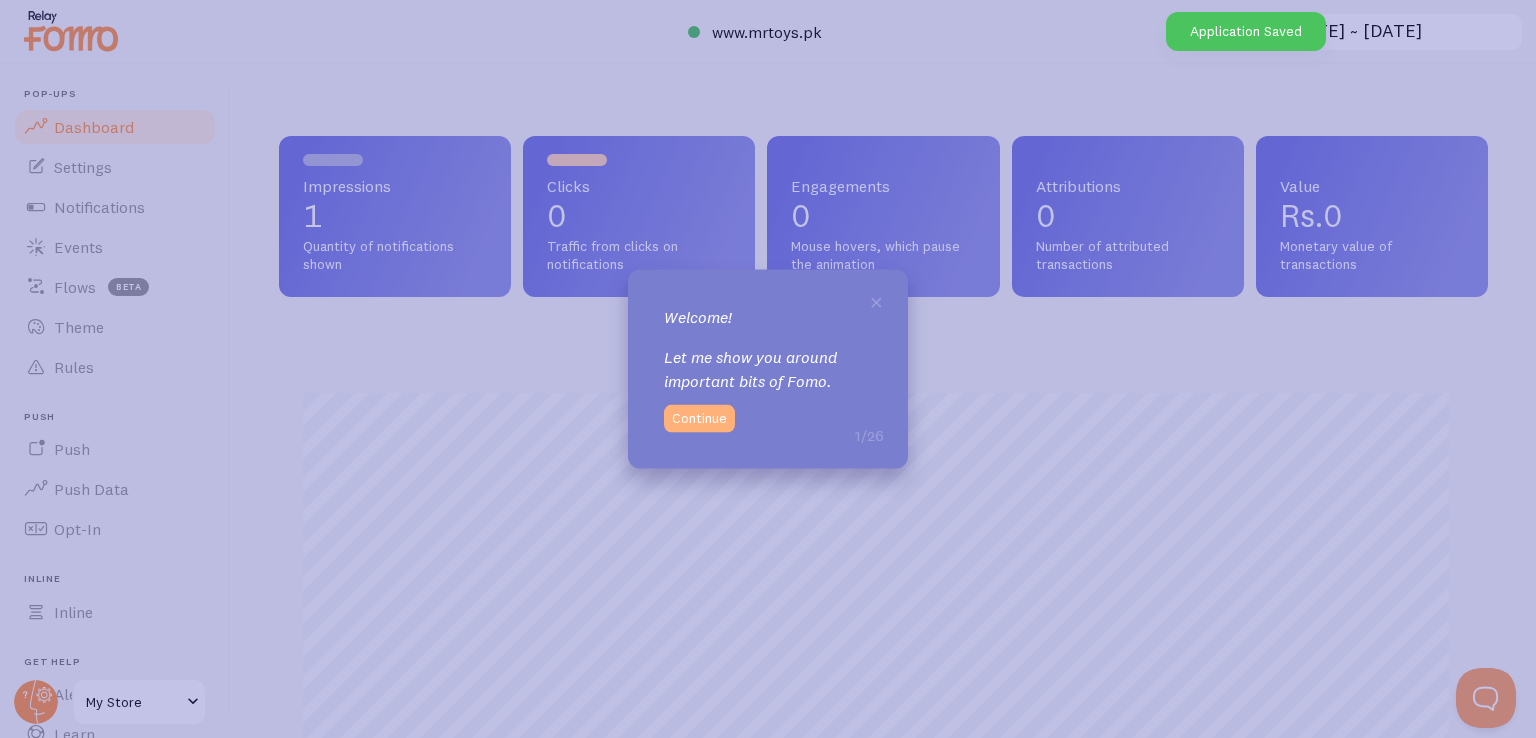 click on "Continue" at bounding box center (699, 418) 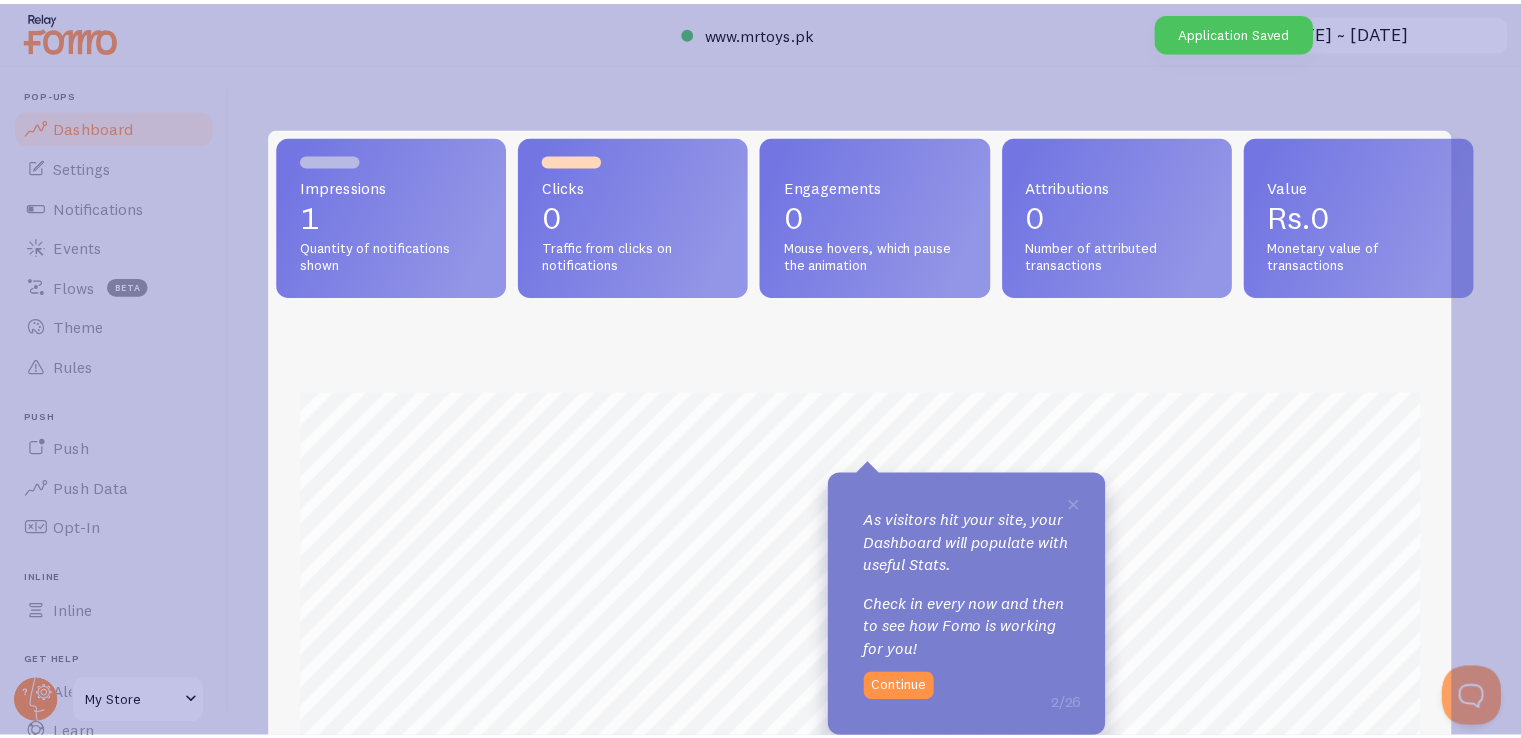 scroll, scrollTop: 525, scrollLeft: 1178, axis: both 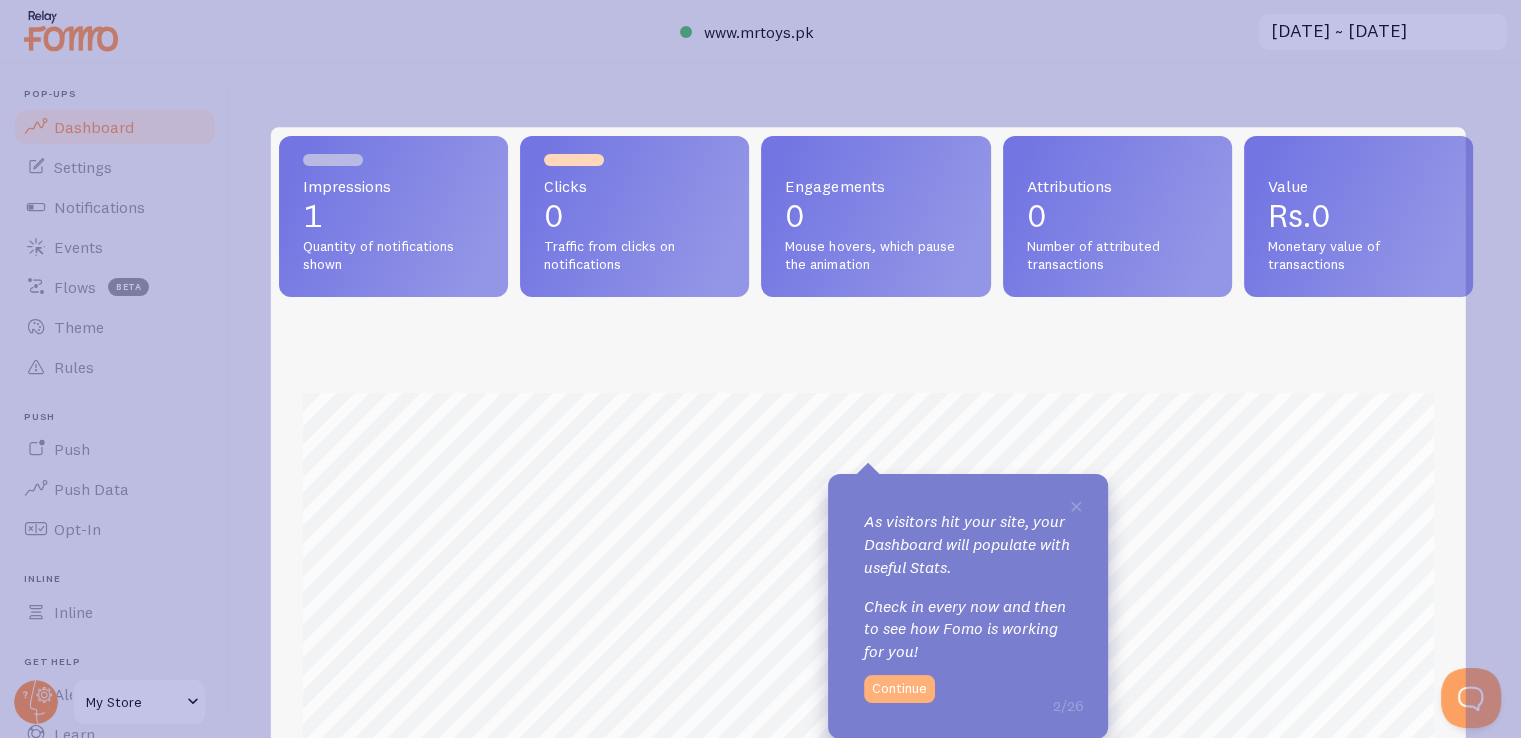 click on "Continue" at bounding box center [899, 689] 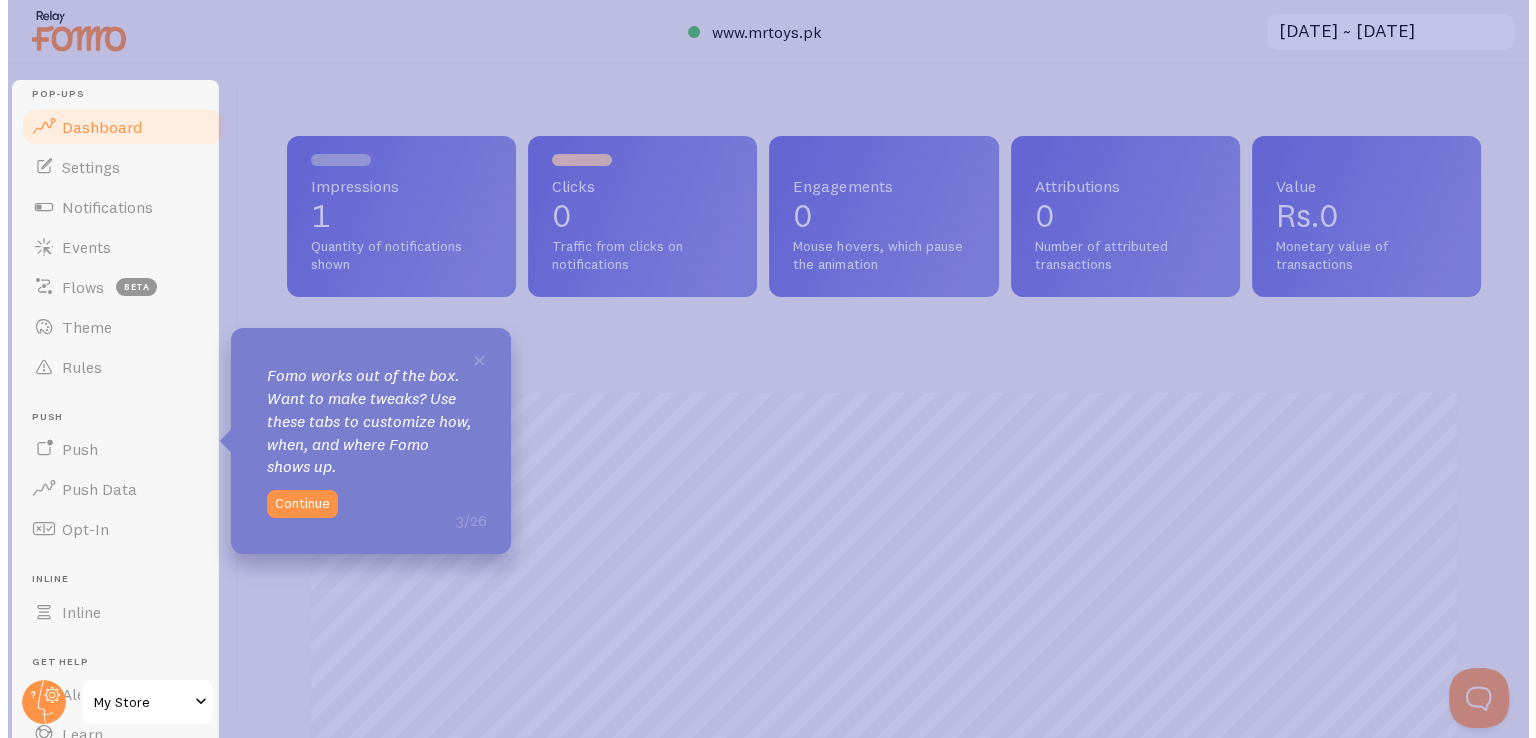 scroll, scrollTop: 0, scrollLeft: 0, axis: both 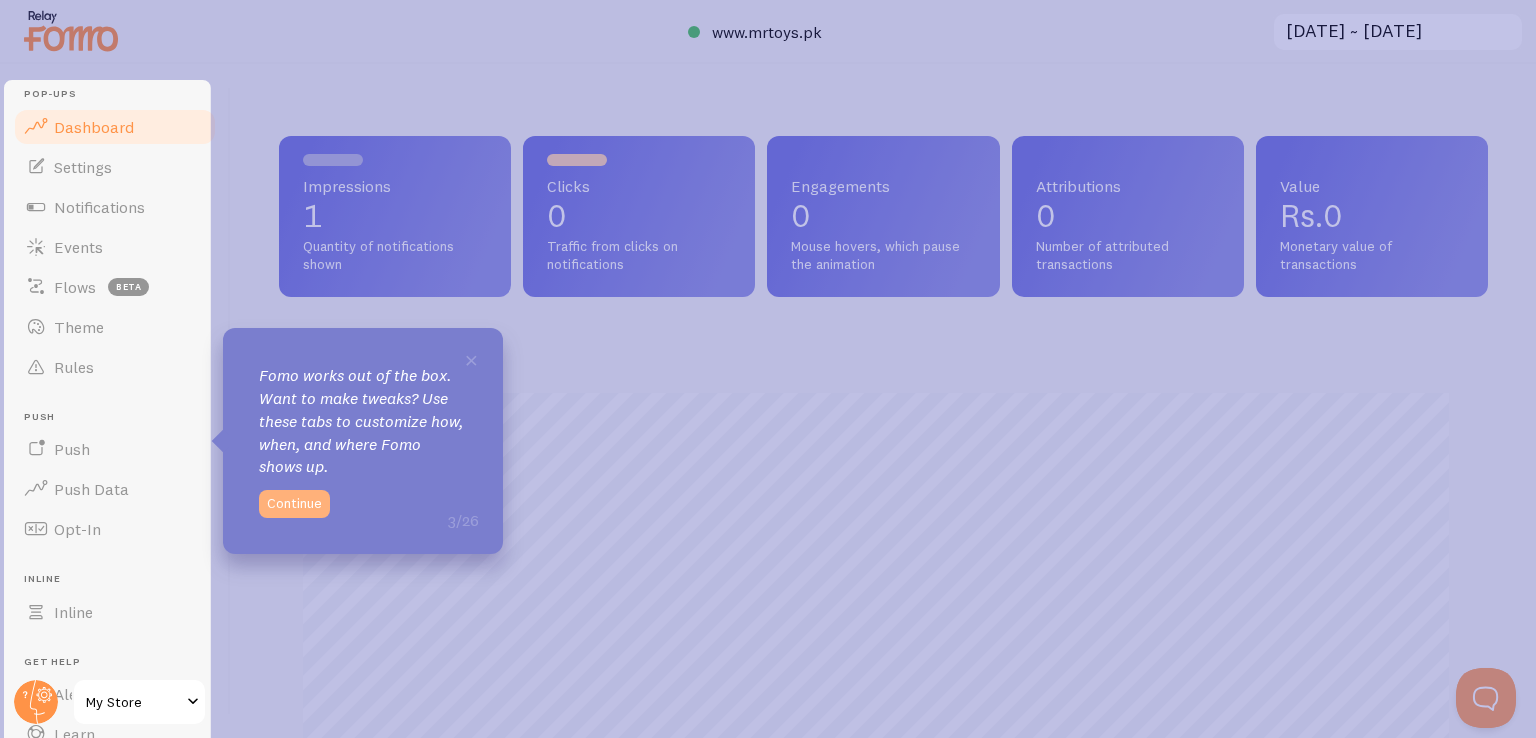 click on "Continue" at bounding box center [294, 504] 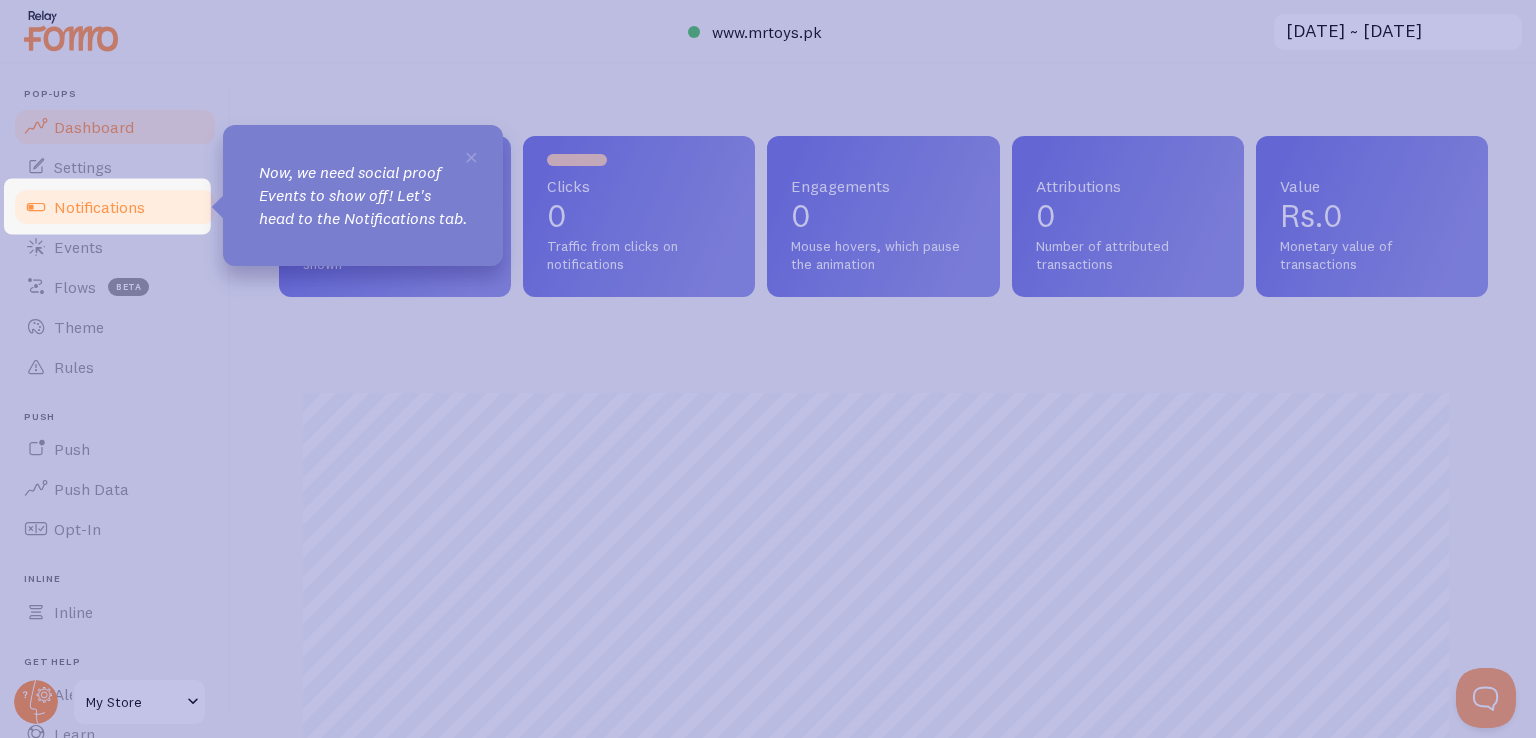 click on "Notifications" at bounding box center [99, 207] 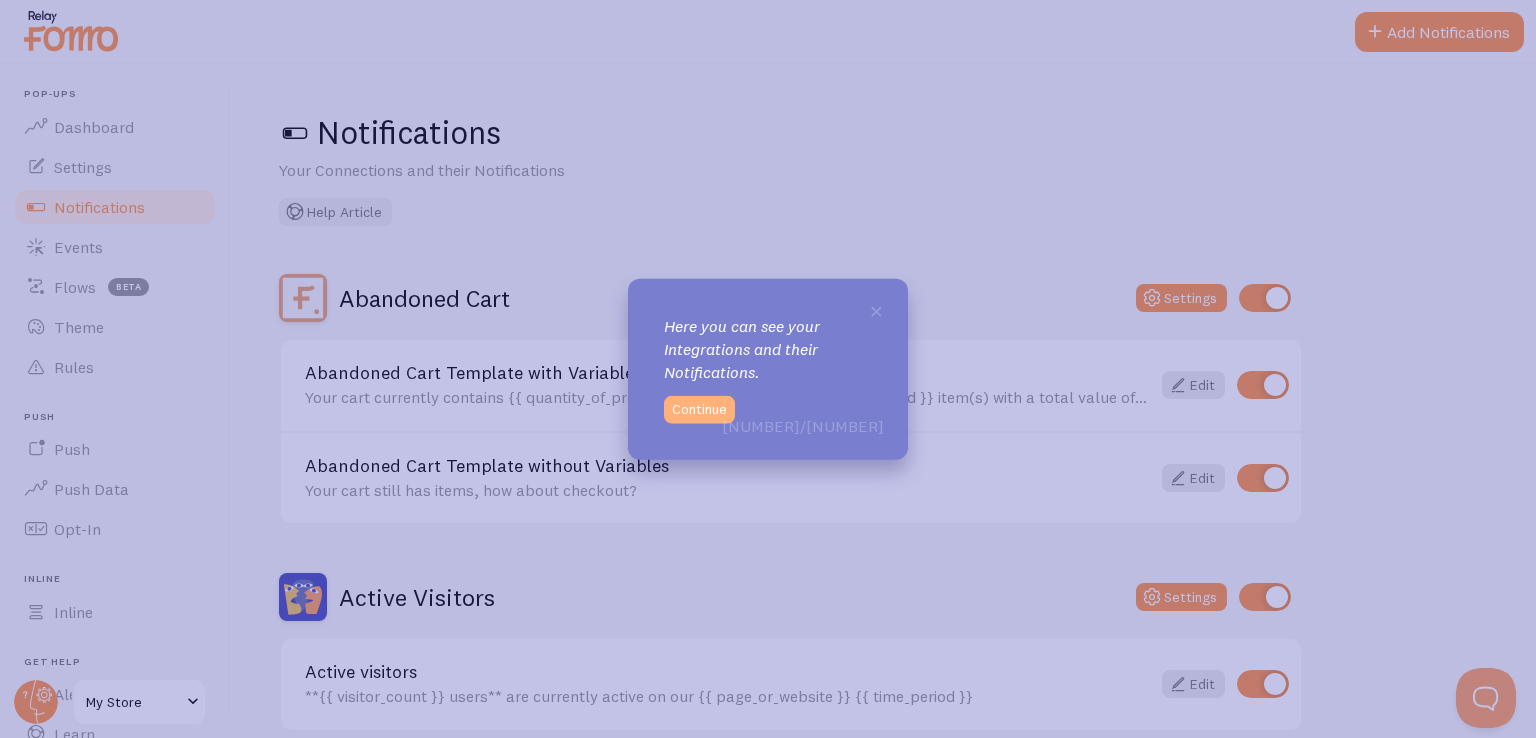 click on "Continue" at bounding box center [699, 409] 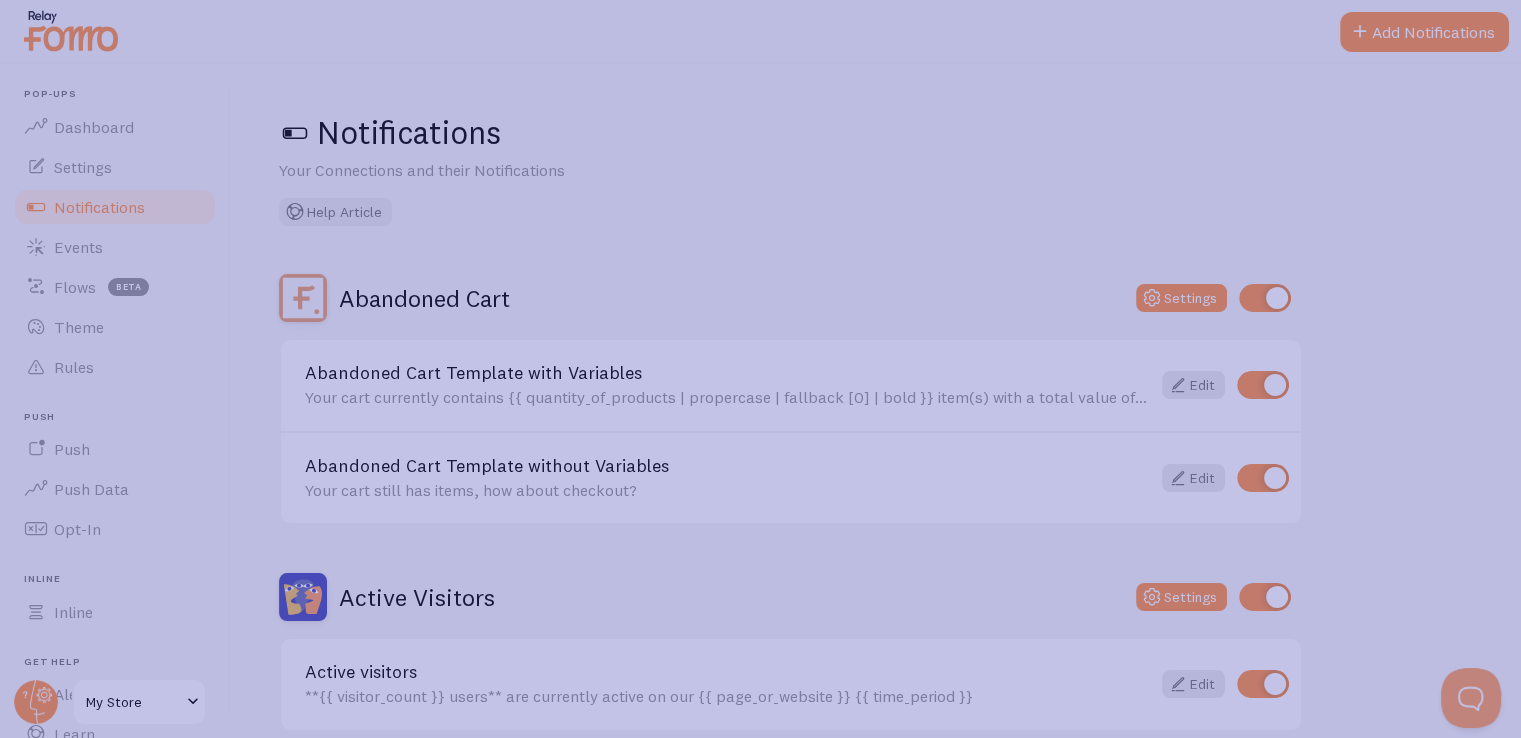 click 